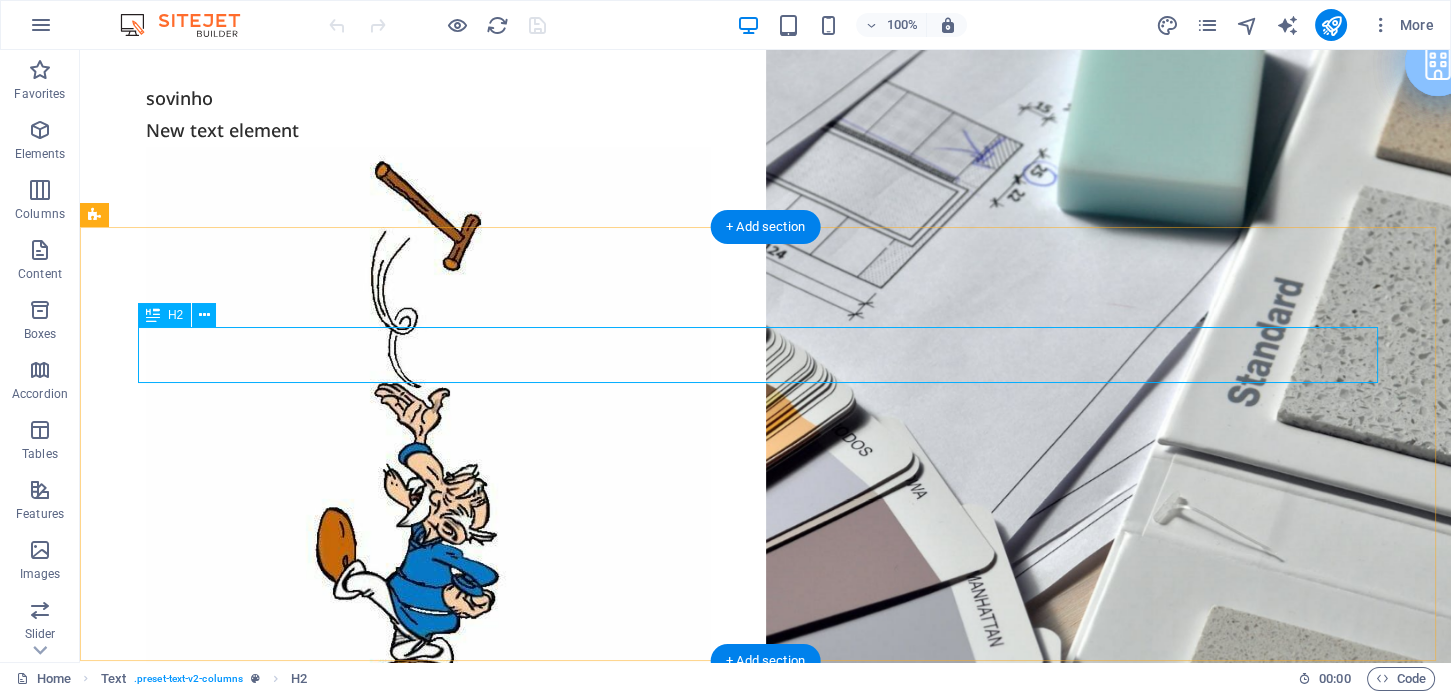 scroll, scrollTop: 562, scrollLeft: 0, axis: vertical 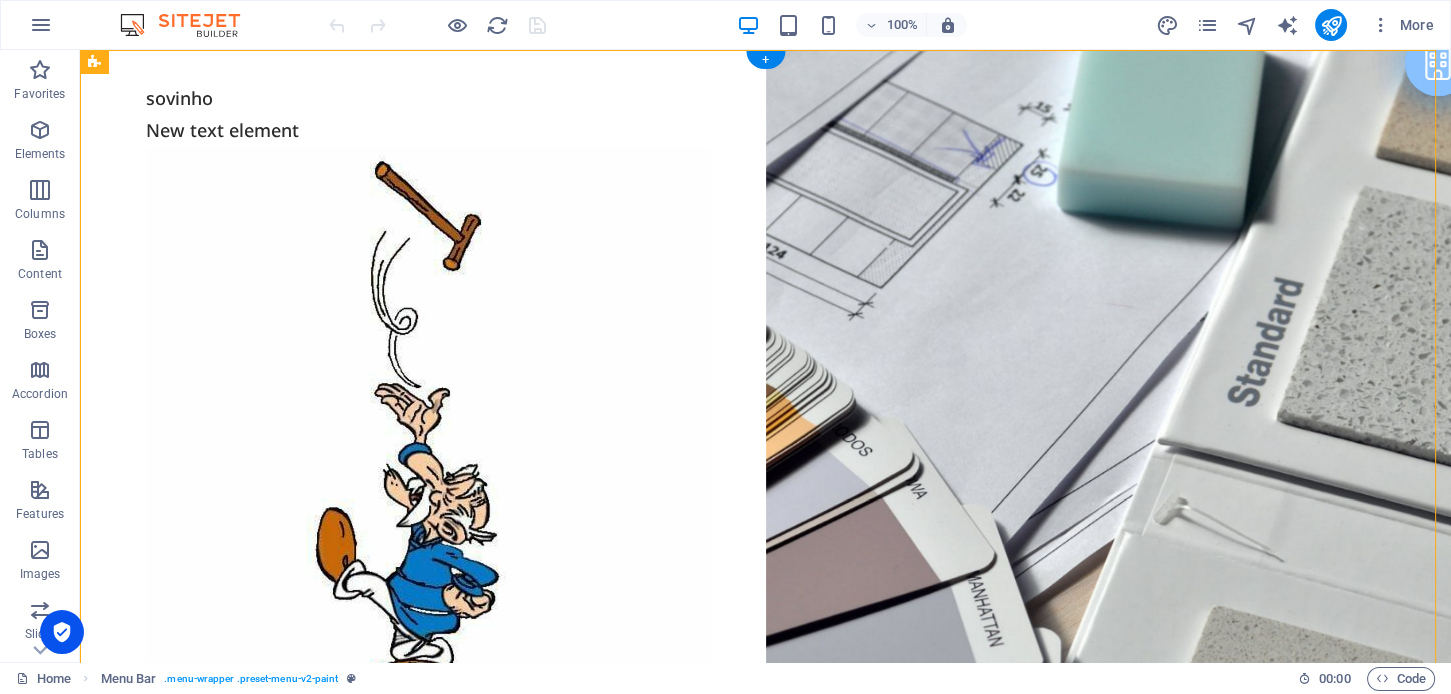 drag, startPoint x: 258, startPoint y: 192, endPoint x: 178, endPoint y: 195, distance: 80.05623 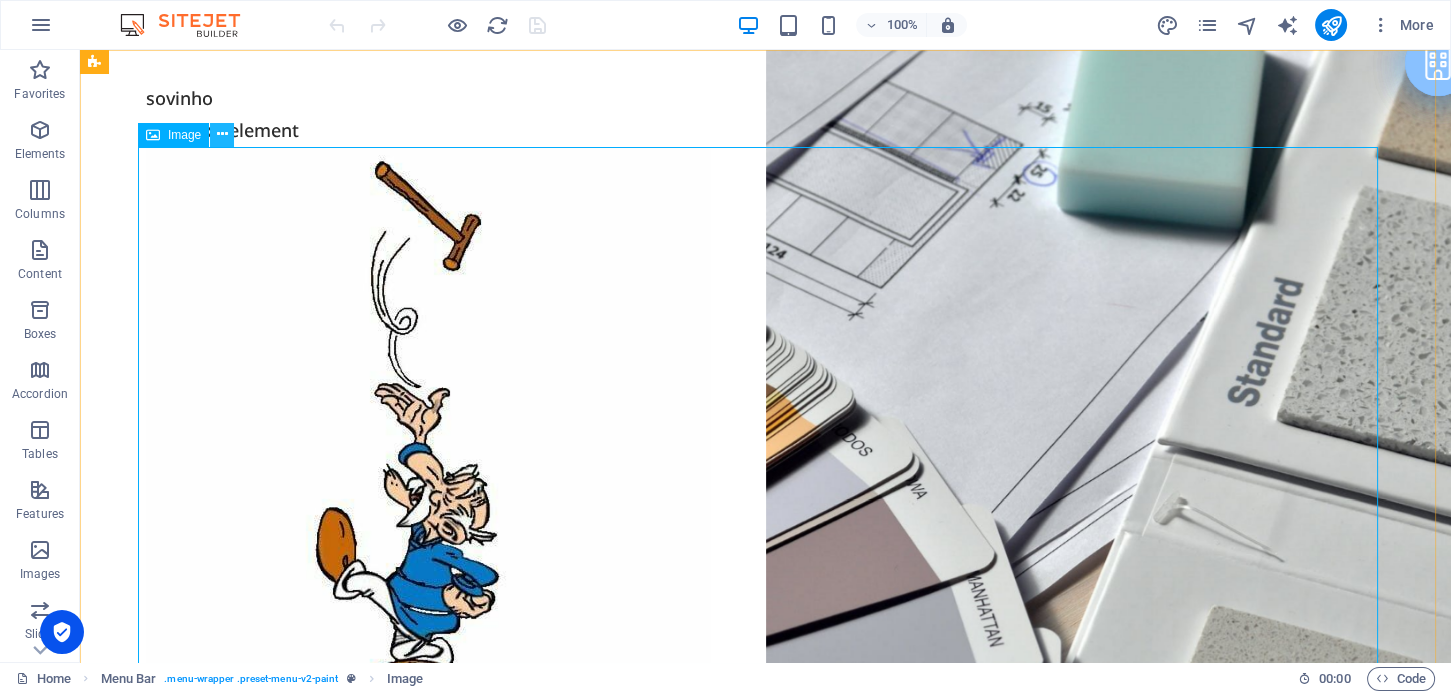 click at bounding box center [222, 134] 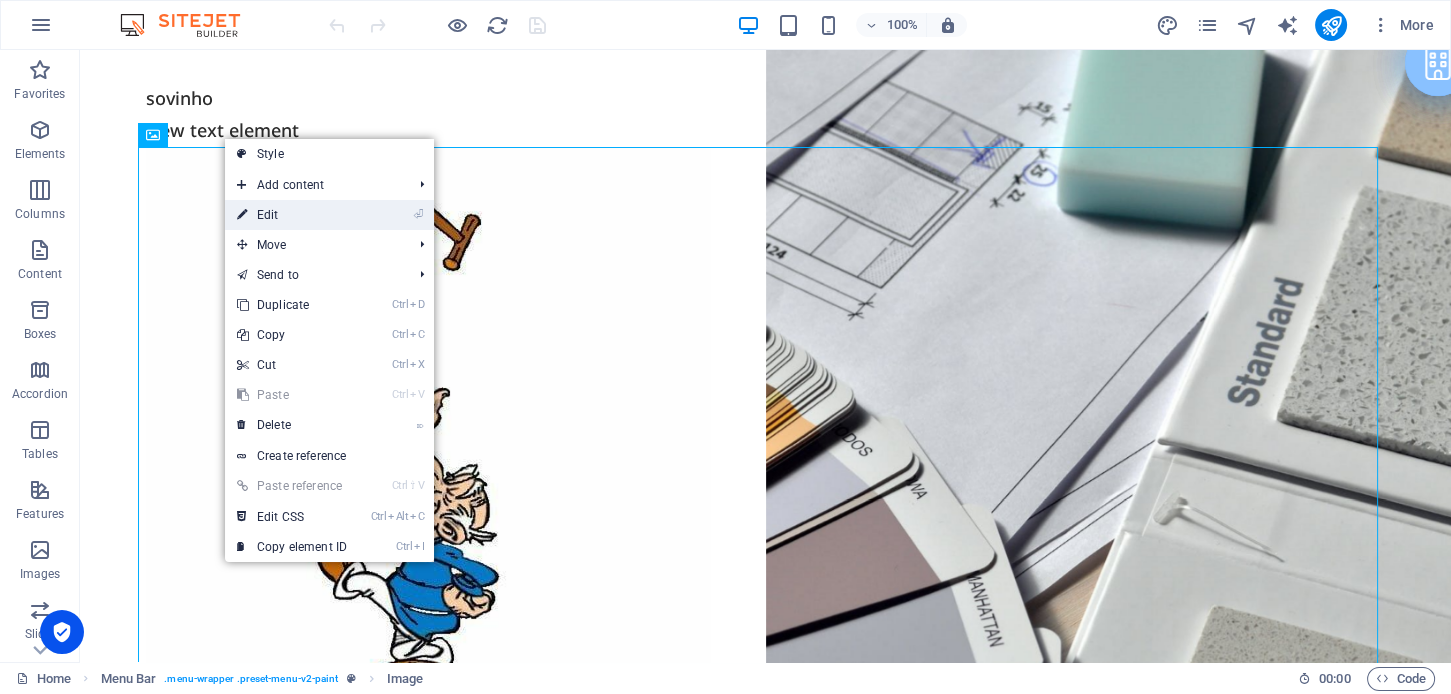 click on "⏎  Edit" at bounding box center [329, 215] 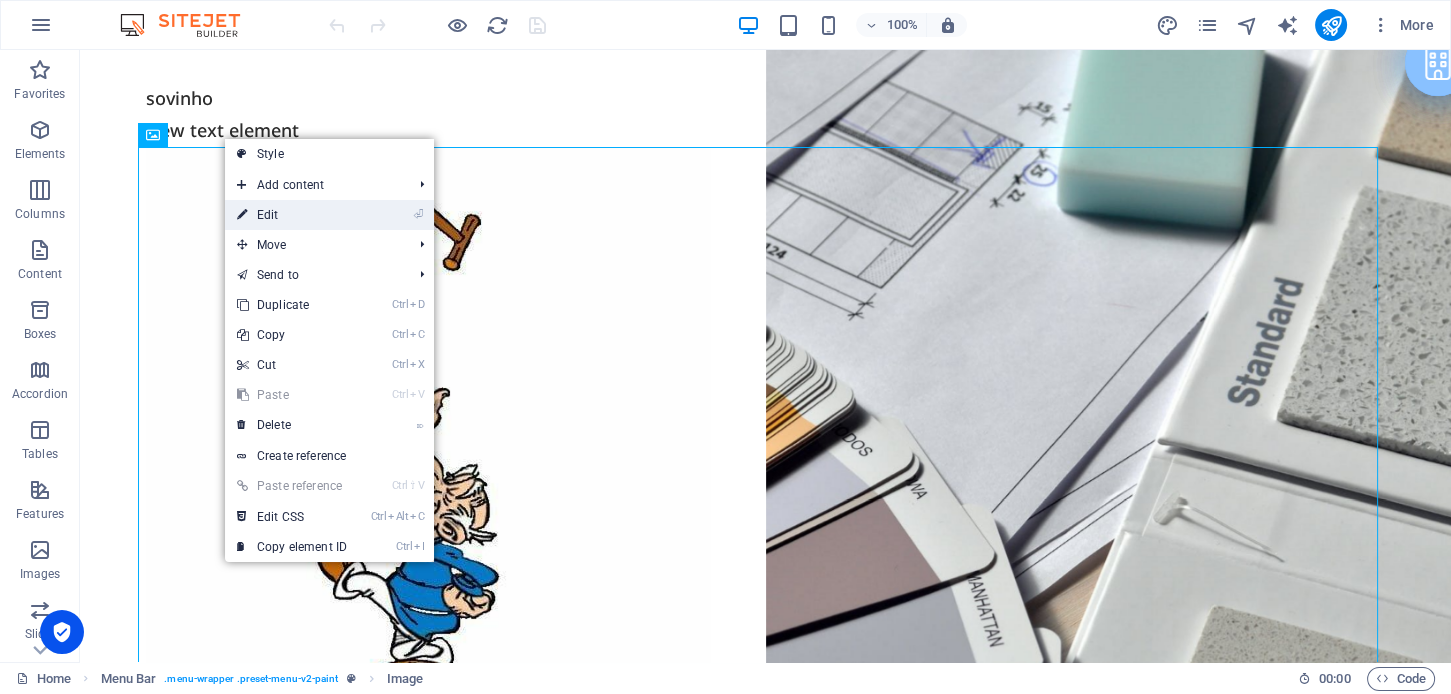 click on "⏎  Edit" at bounding box center [292, 215] 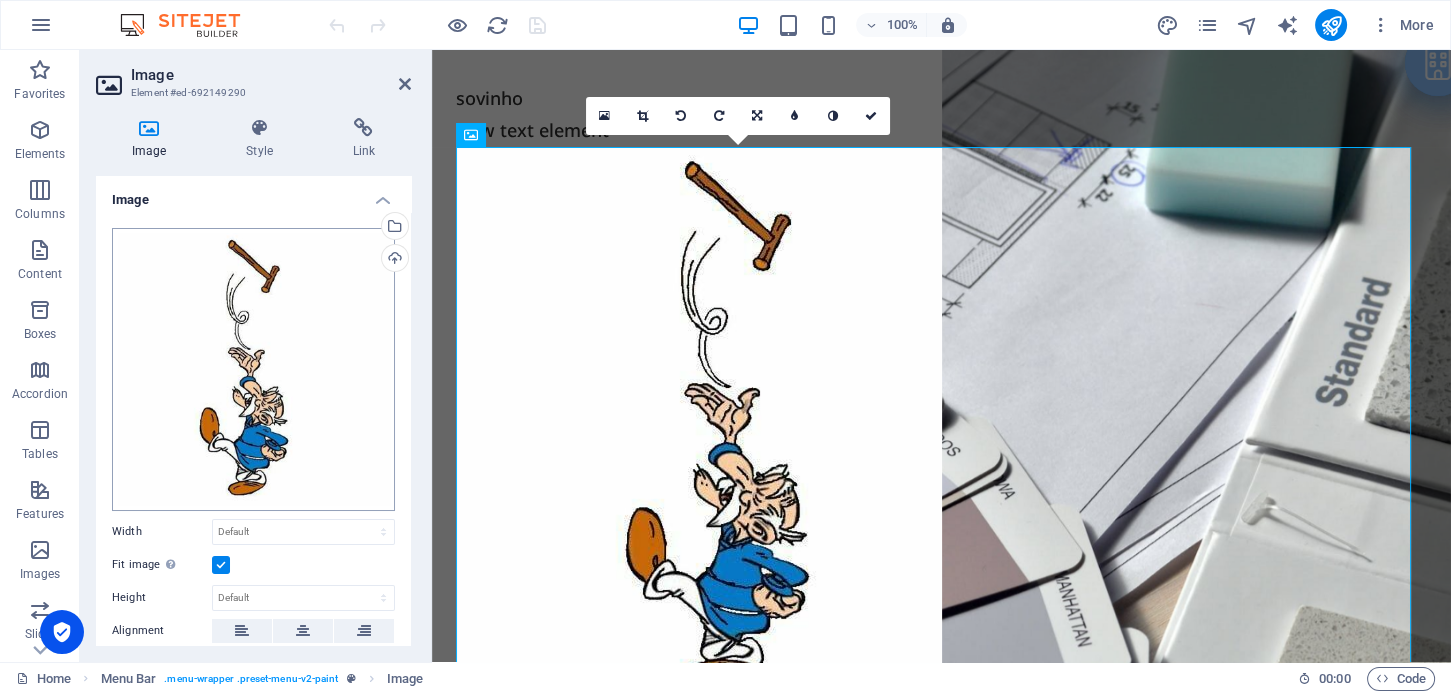 scroll, scrollTop: 200, scrollLeft: 0, axis: vertical 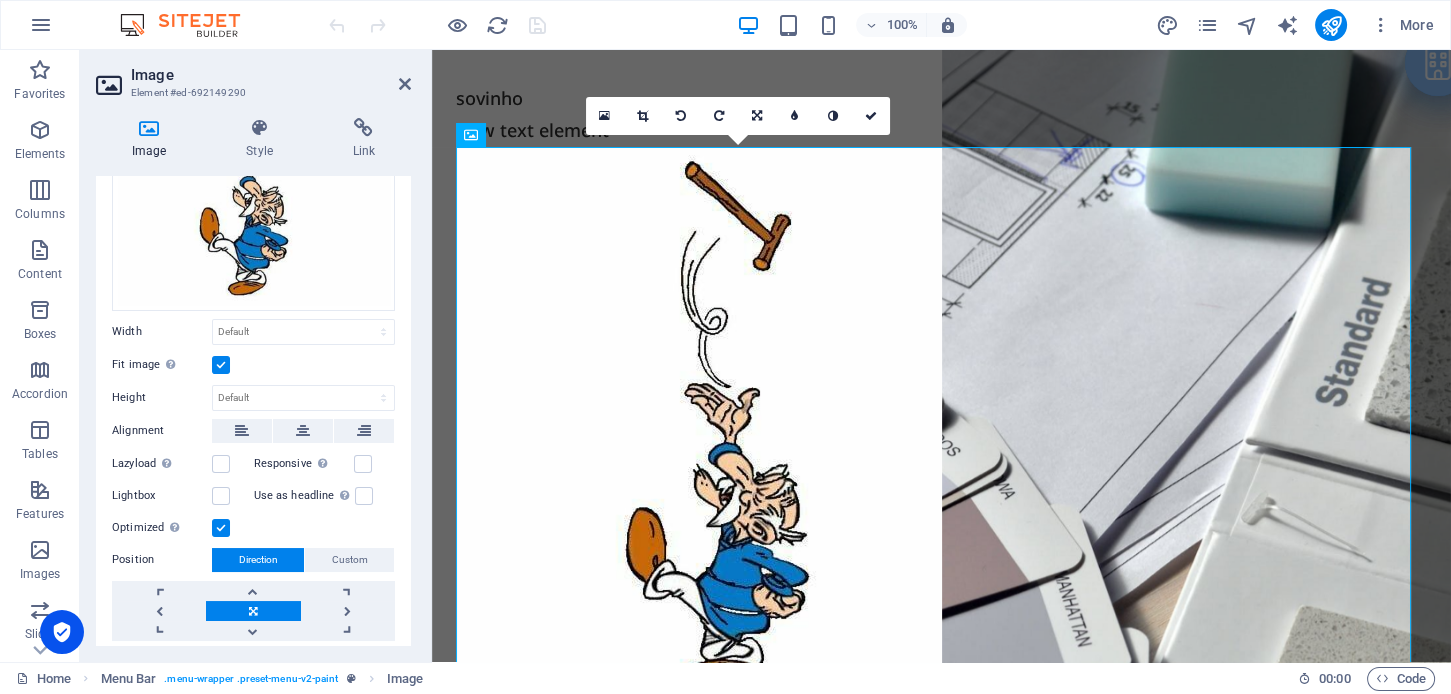 click at bounding box center [221, 365] 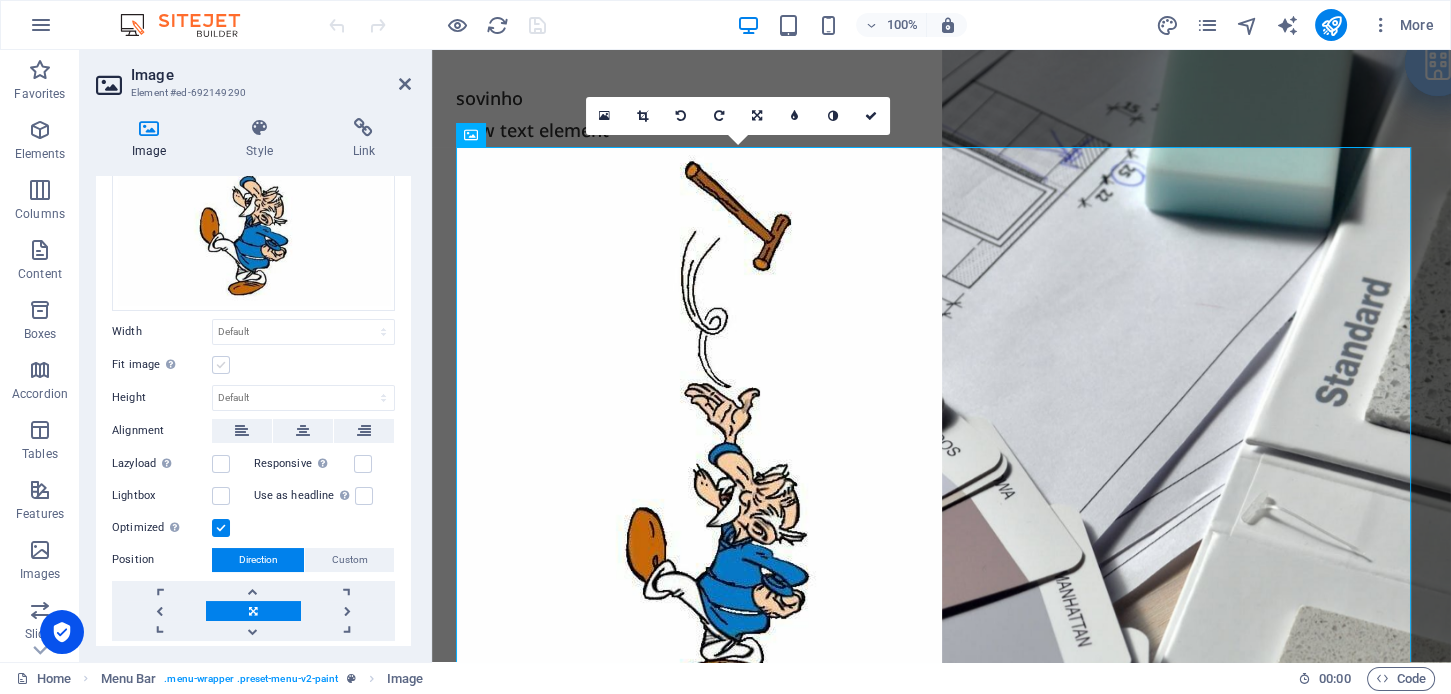 scroll, scrollTop: 124, scrollLeft: 0, axis: vertical 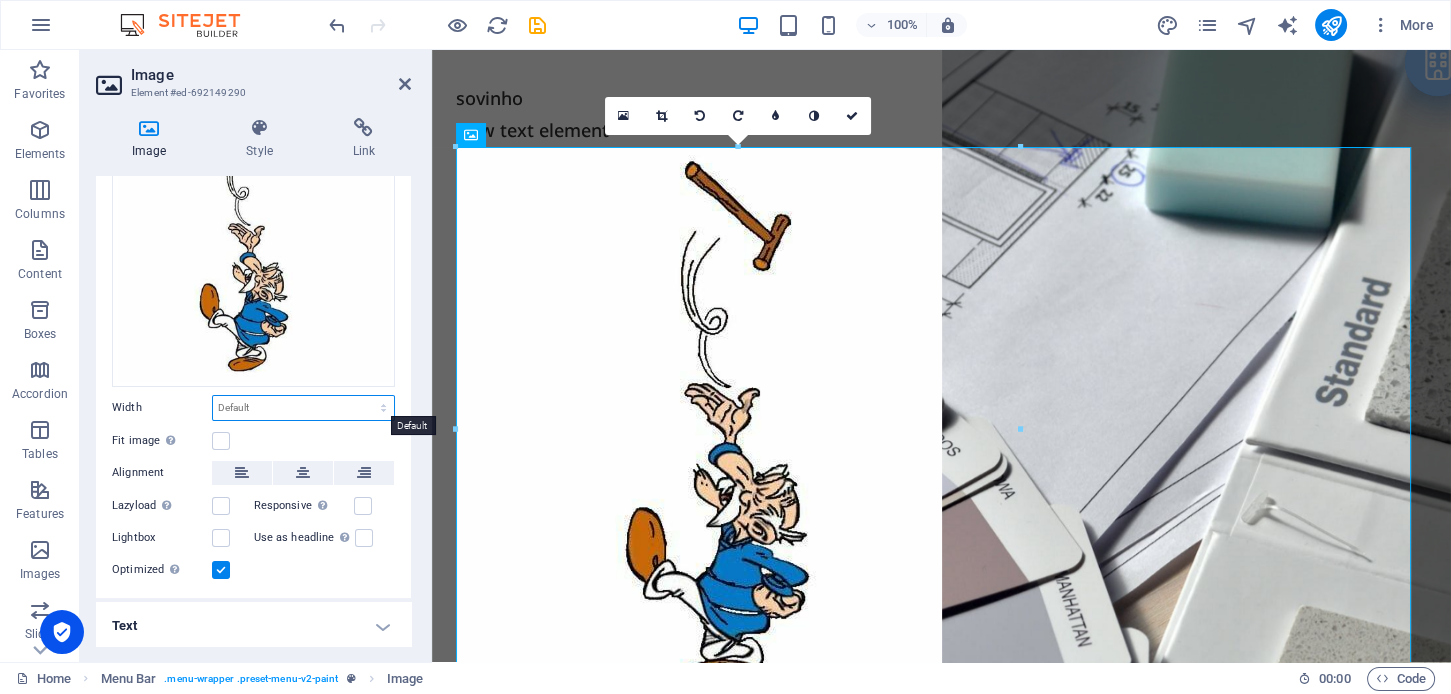 click on "Default auto px rem % em vh vw" at bounding box center [303, 408] 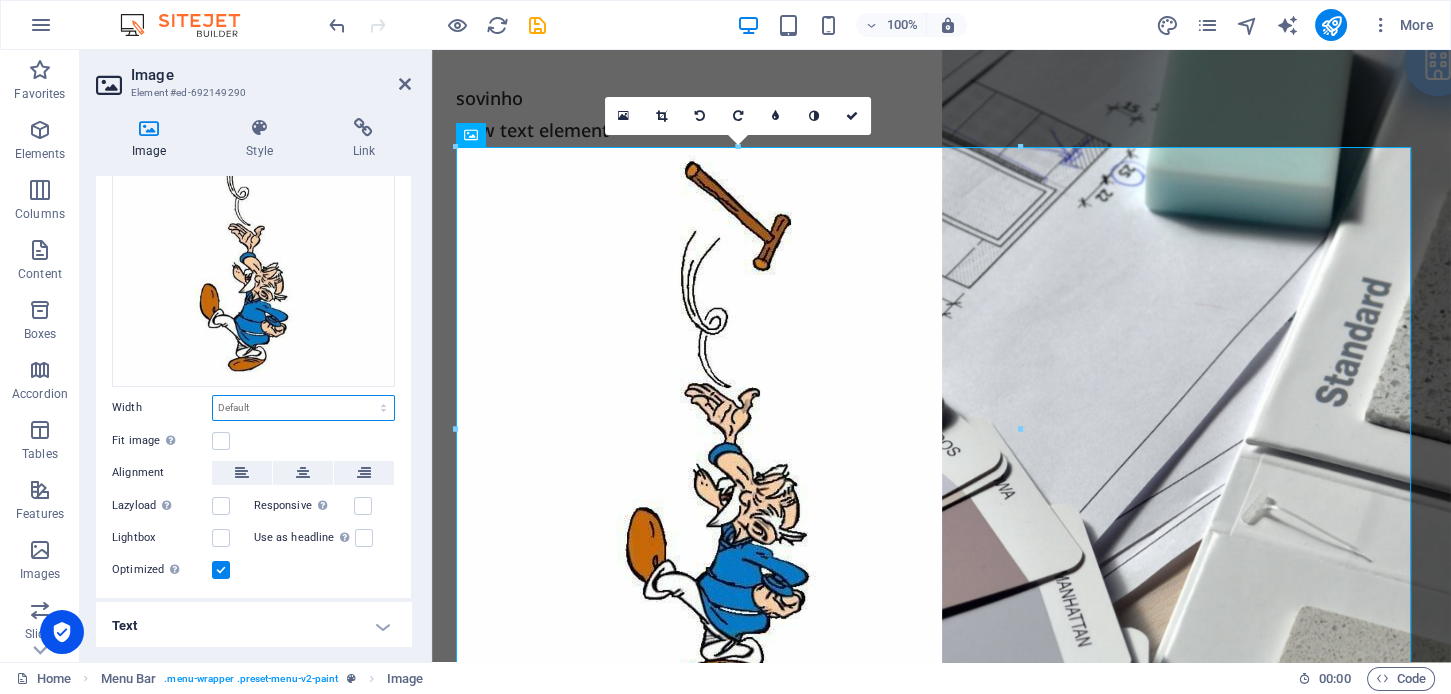 select on "%" 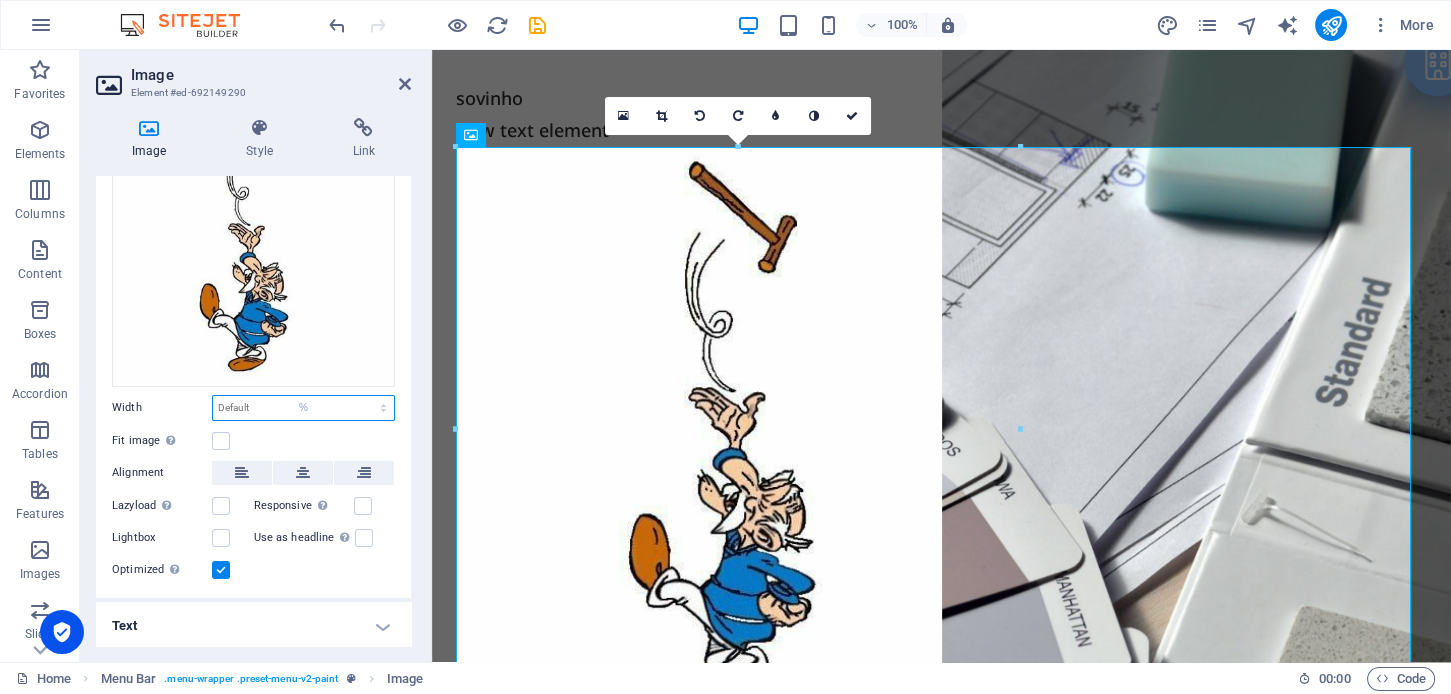 click on "Default auto px rem % em vh vw" at bounding box center (303, 408) 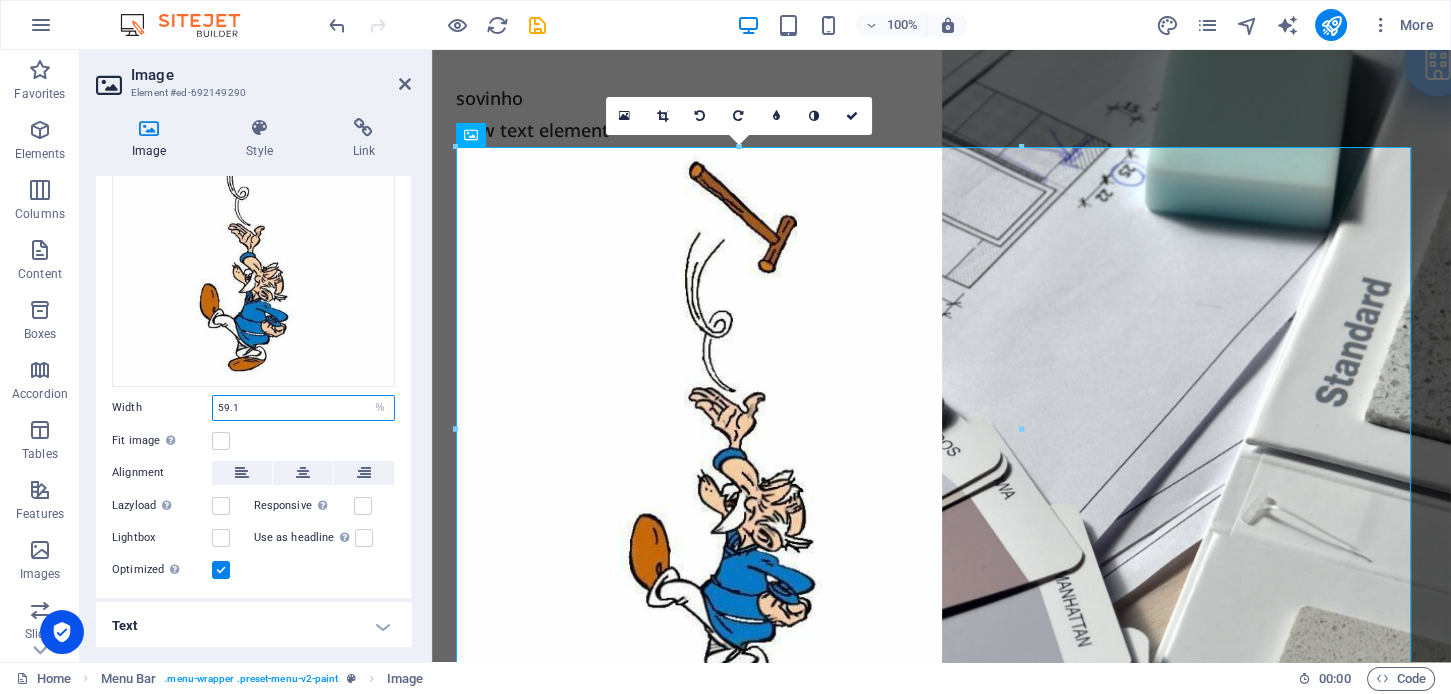 click on "59.1" at bounding box center [303, 408] 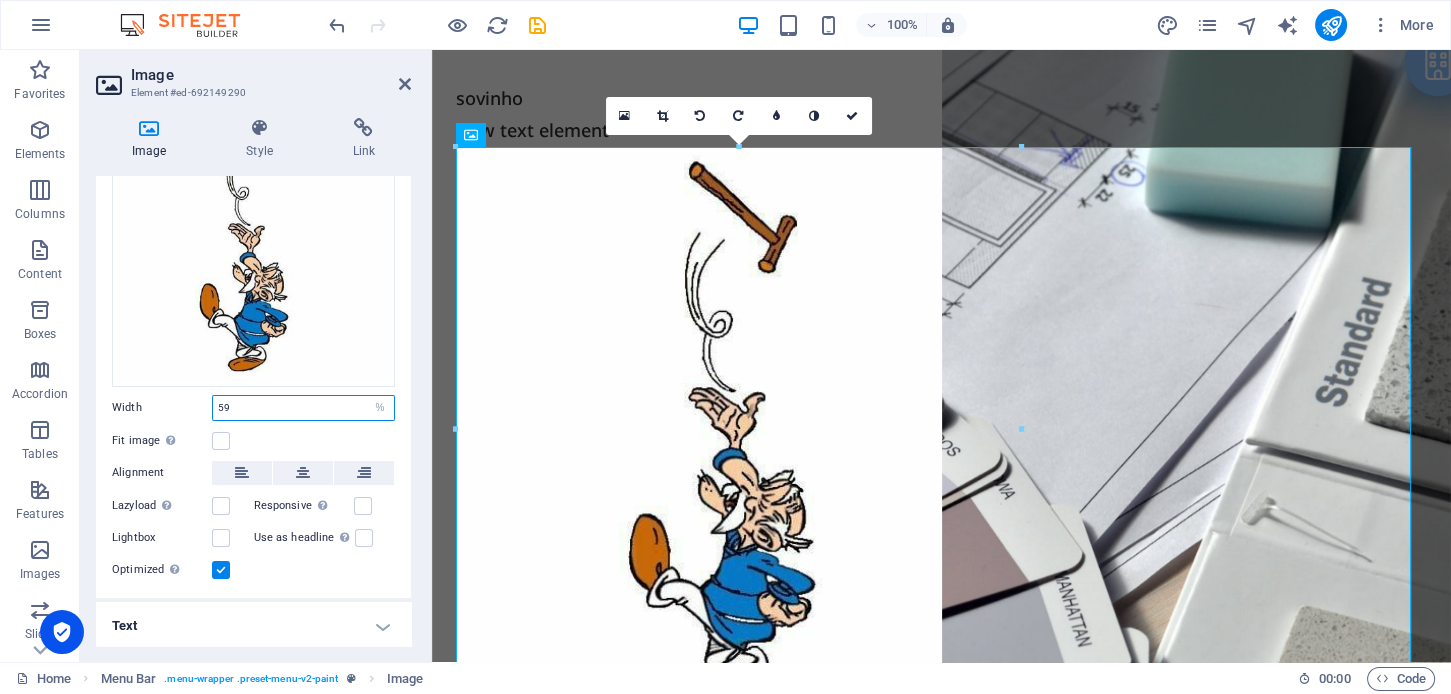 type on "5" 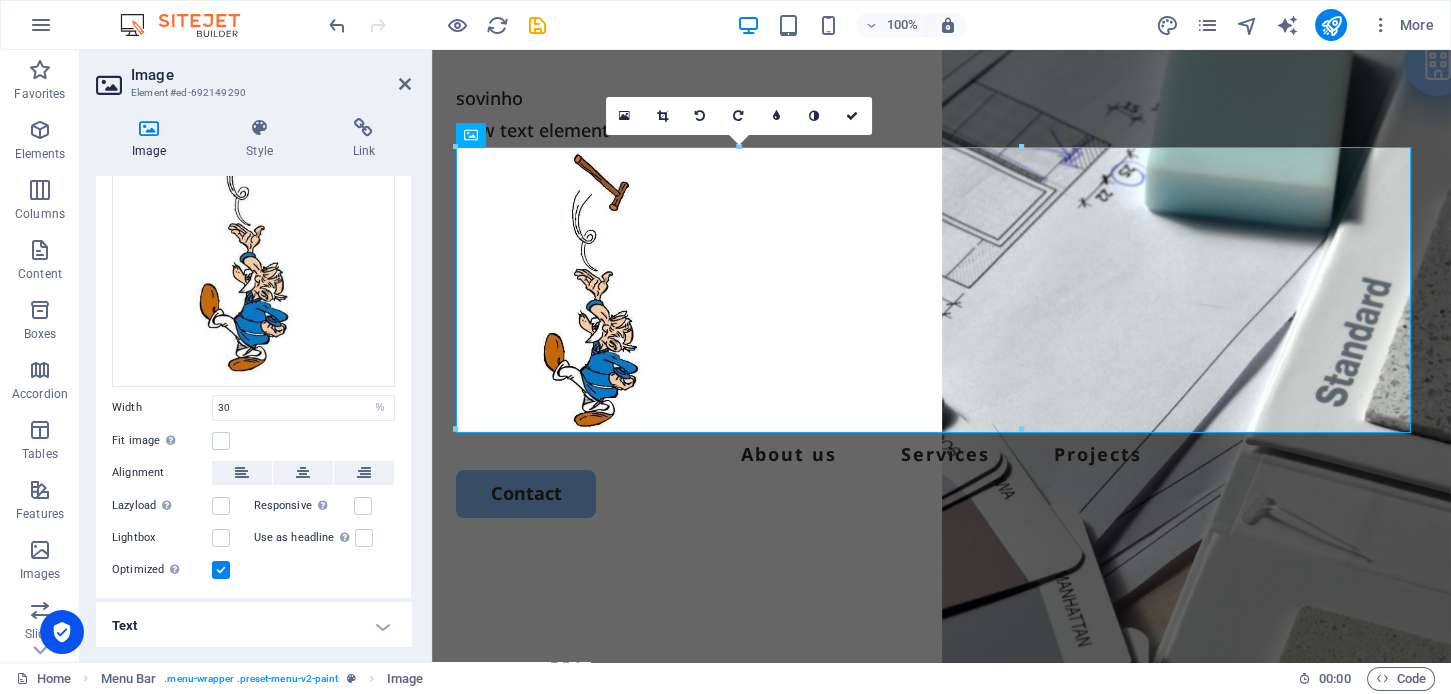 click on "Alignment" at bounding box center [162, 473] 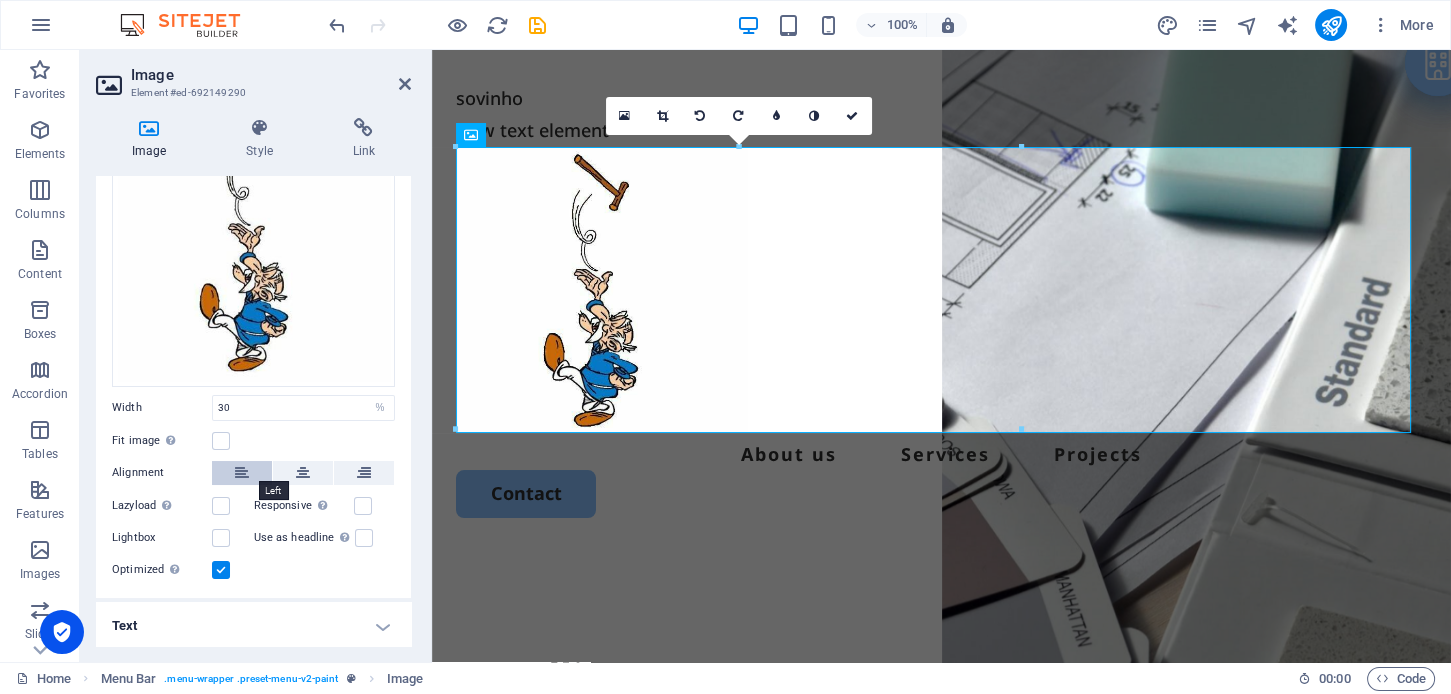 click at bounding box center [242, 473] 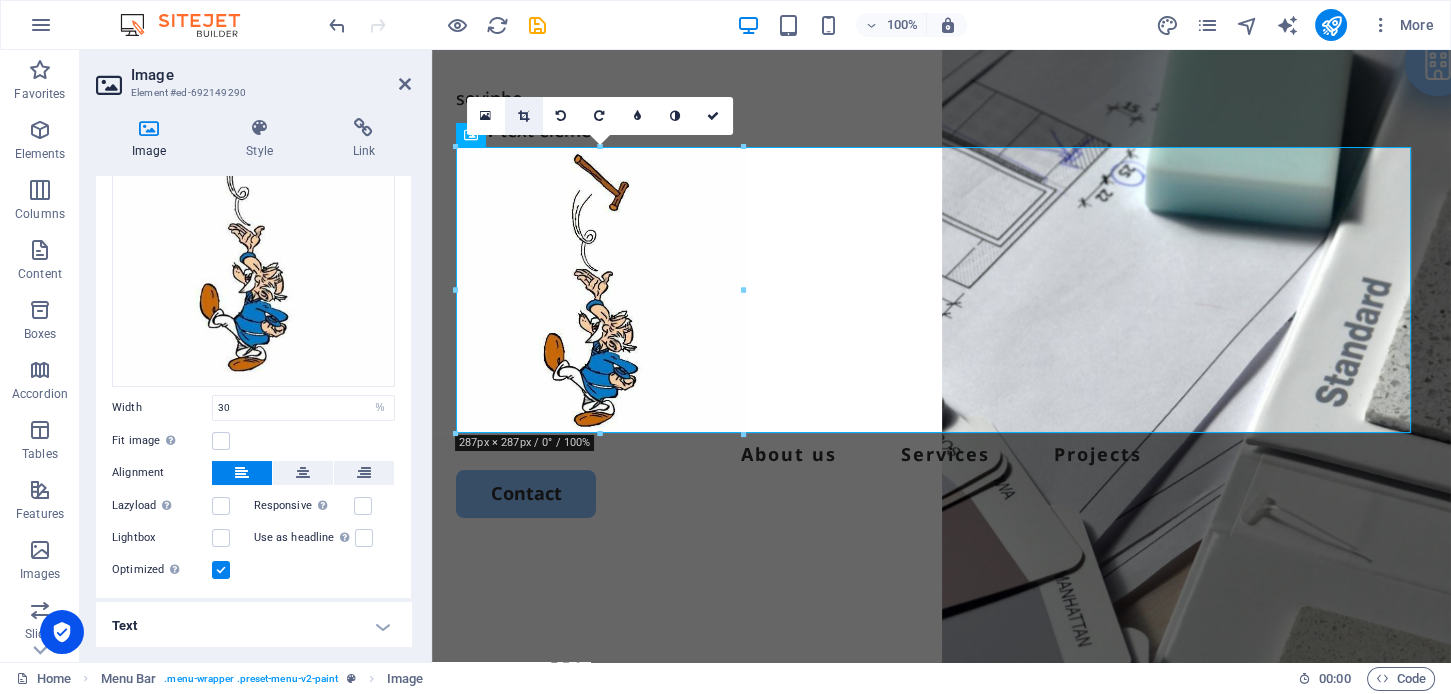 click at bounding box center [524, 116] 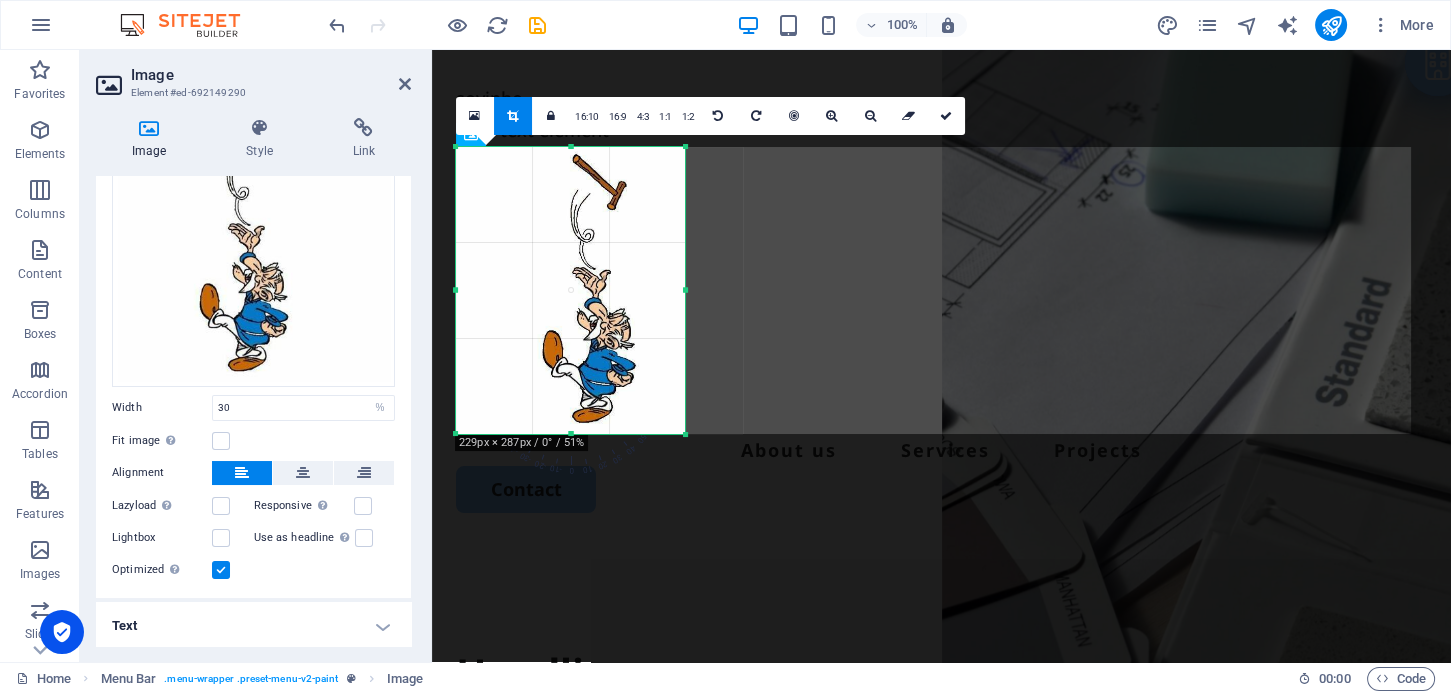drag, startPoint x: 744, startPoint y: 294, endPoint x: 689, endPoint y: 296, distance: 55.03635 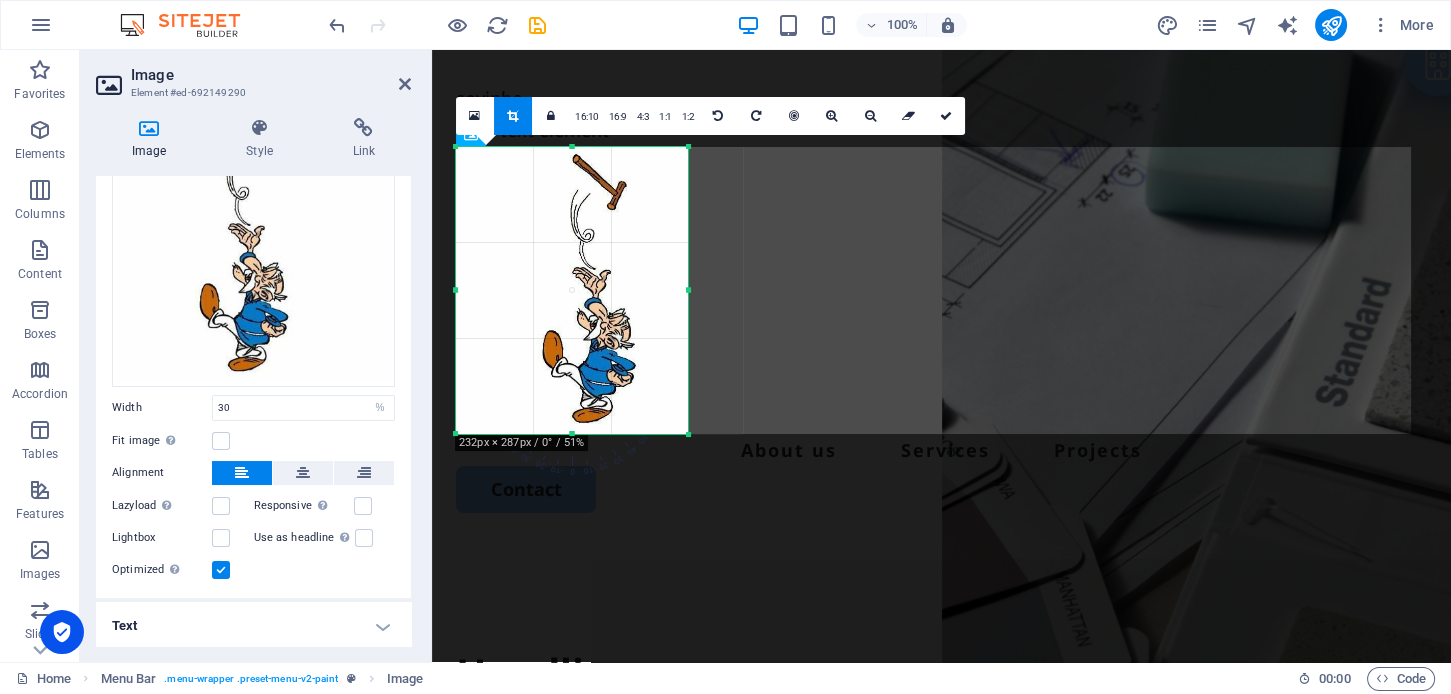 click at bounding box center (599, 290) 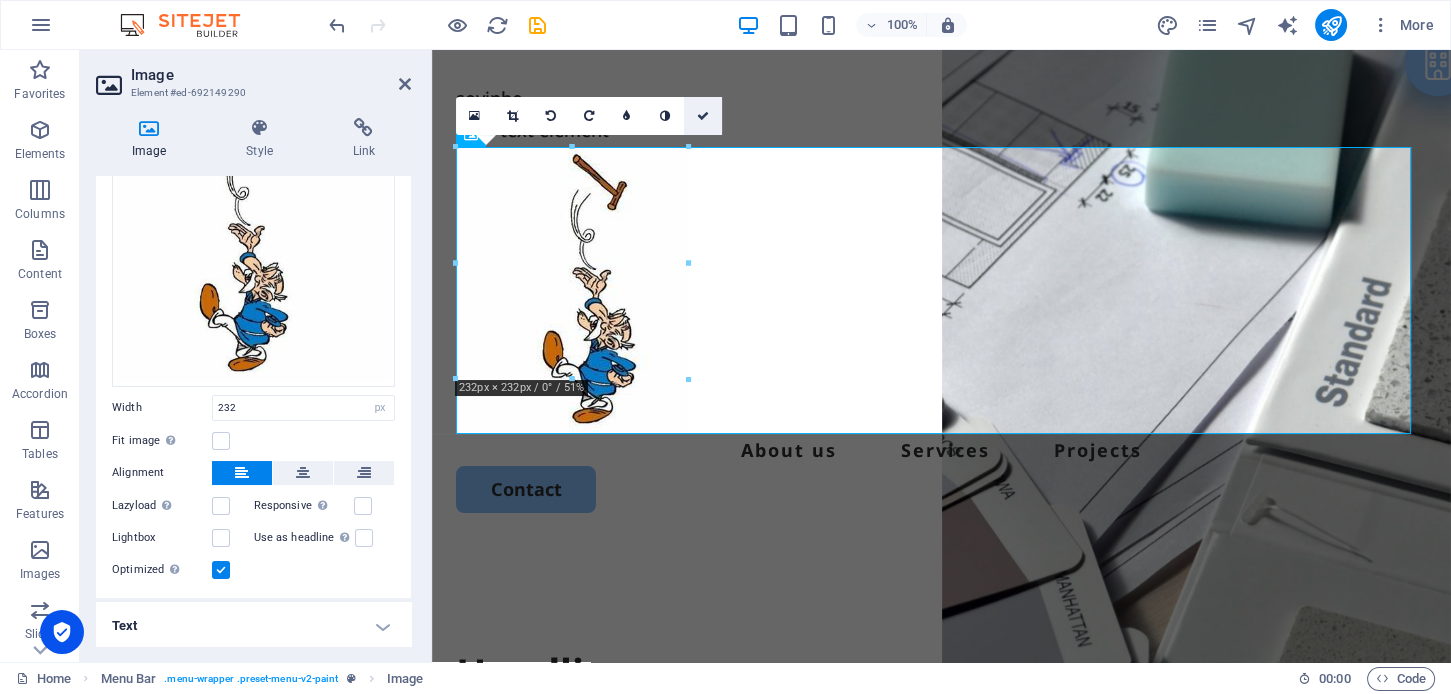 click at bounding box center (703, 116) 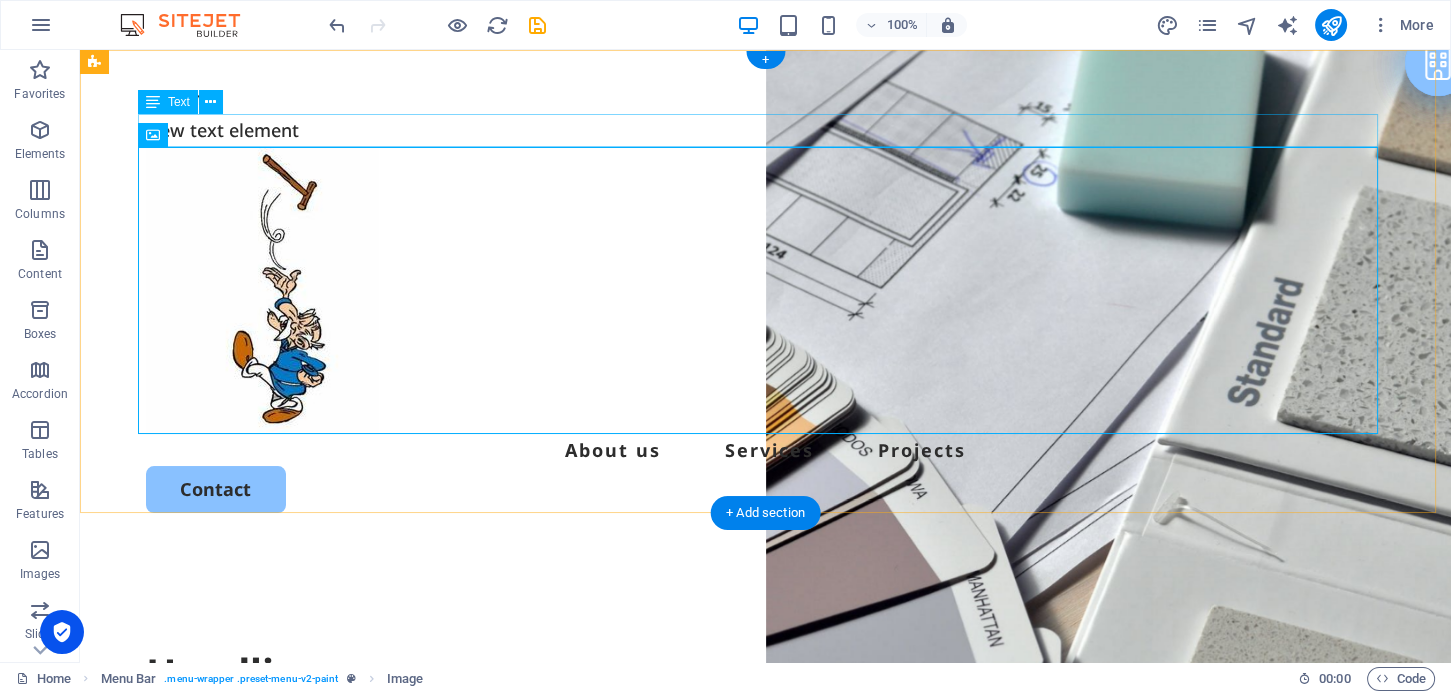 click on "New text element" at bounding box center (766, 130) 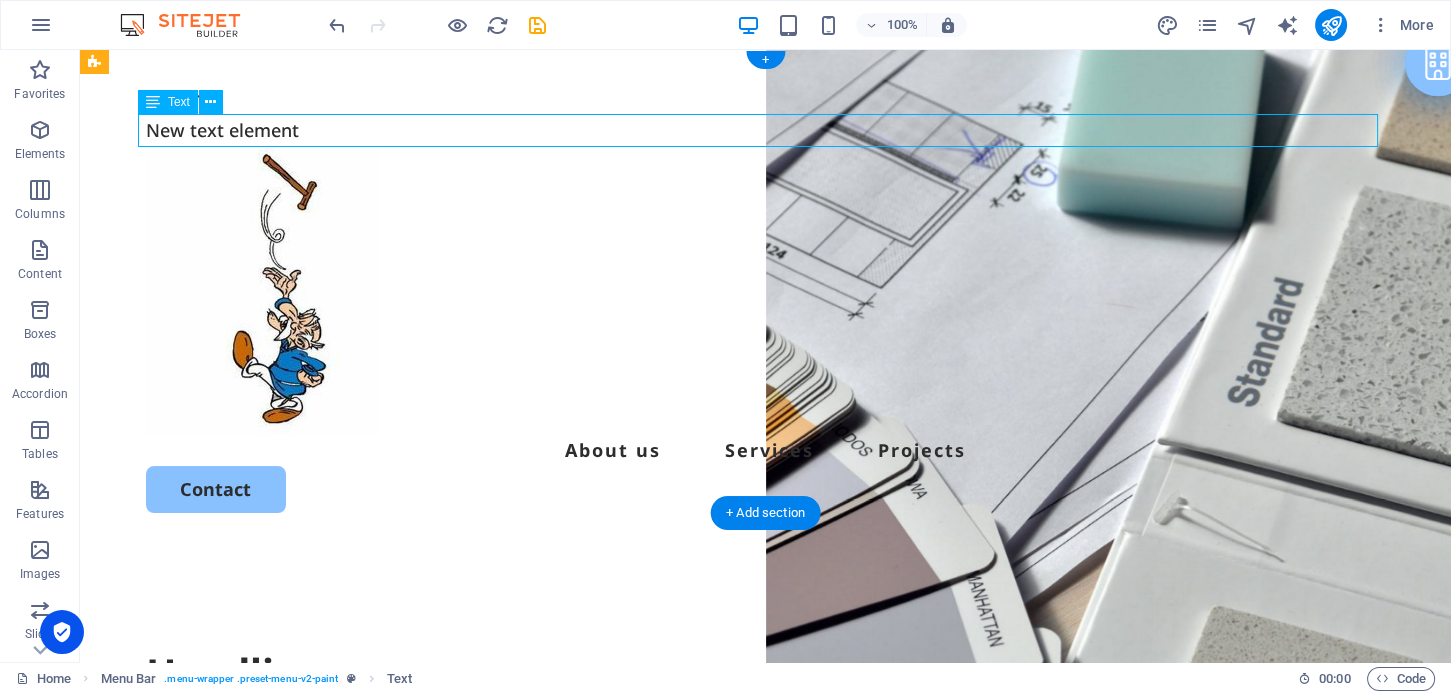 click on "New text element" at bounding box center (766, 130) 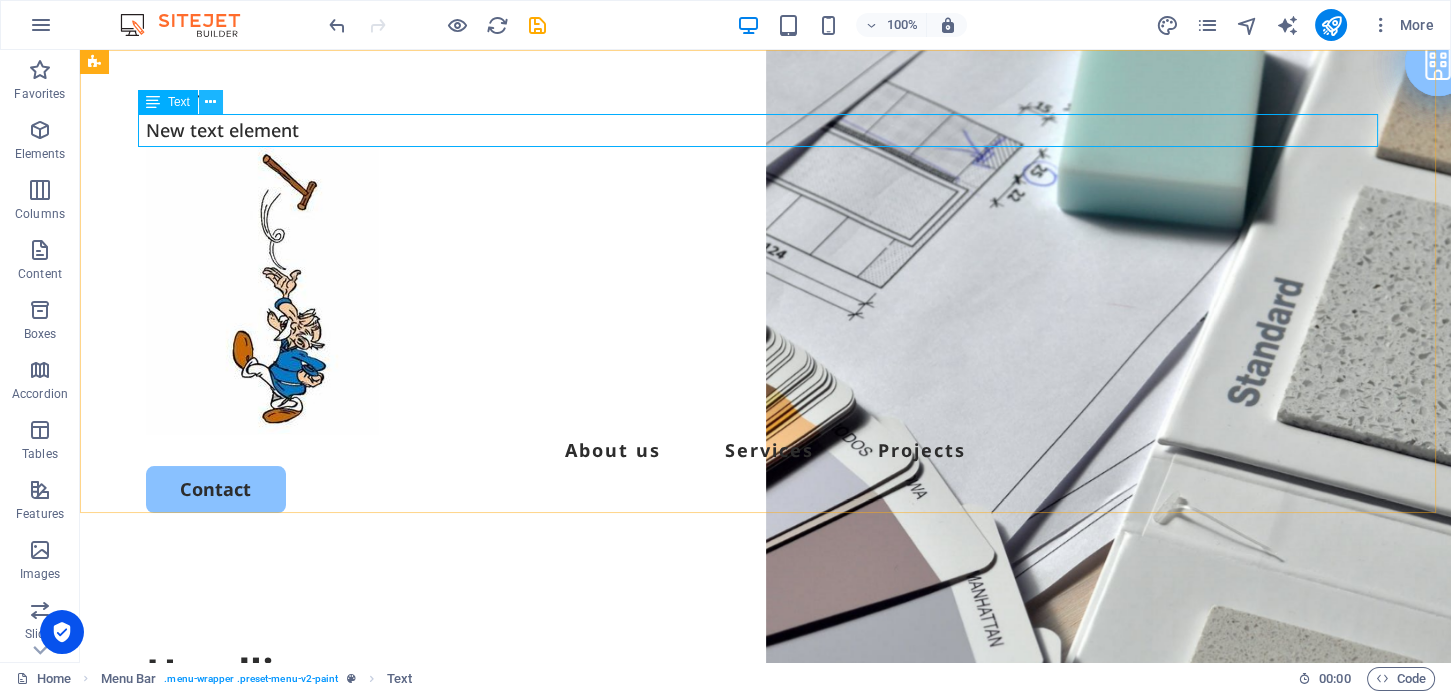 click at bounding box center [210, 102] 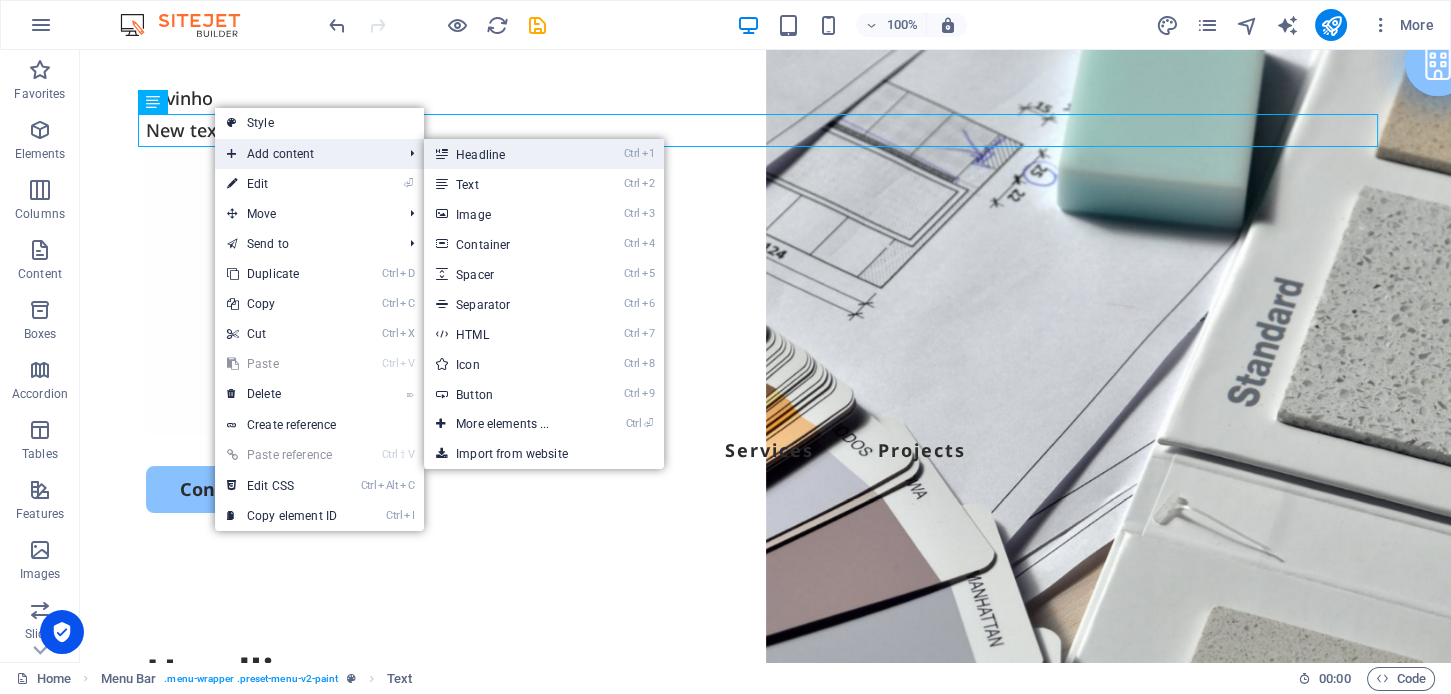 click on "Ctrl 1  Headline" at bounding box center (506, 154) 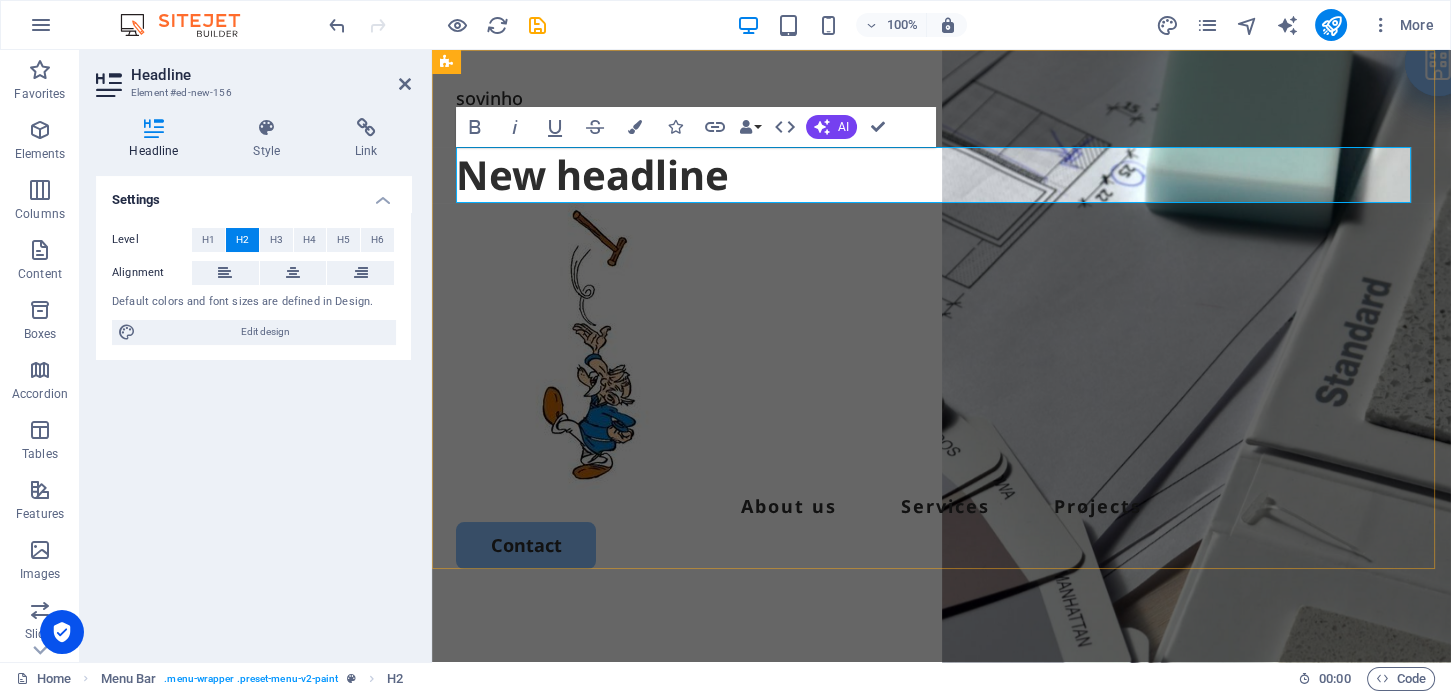 type 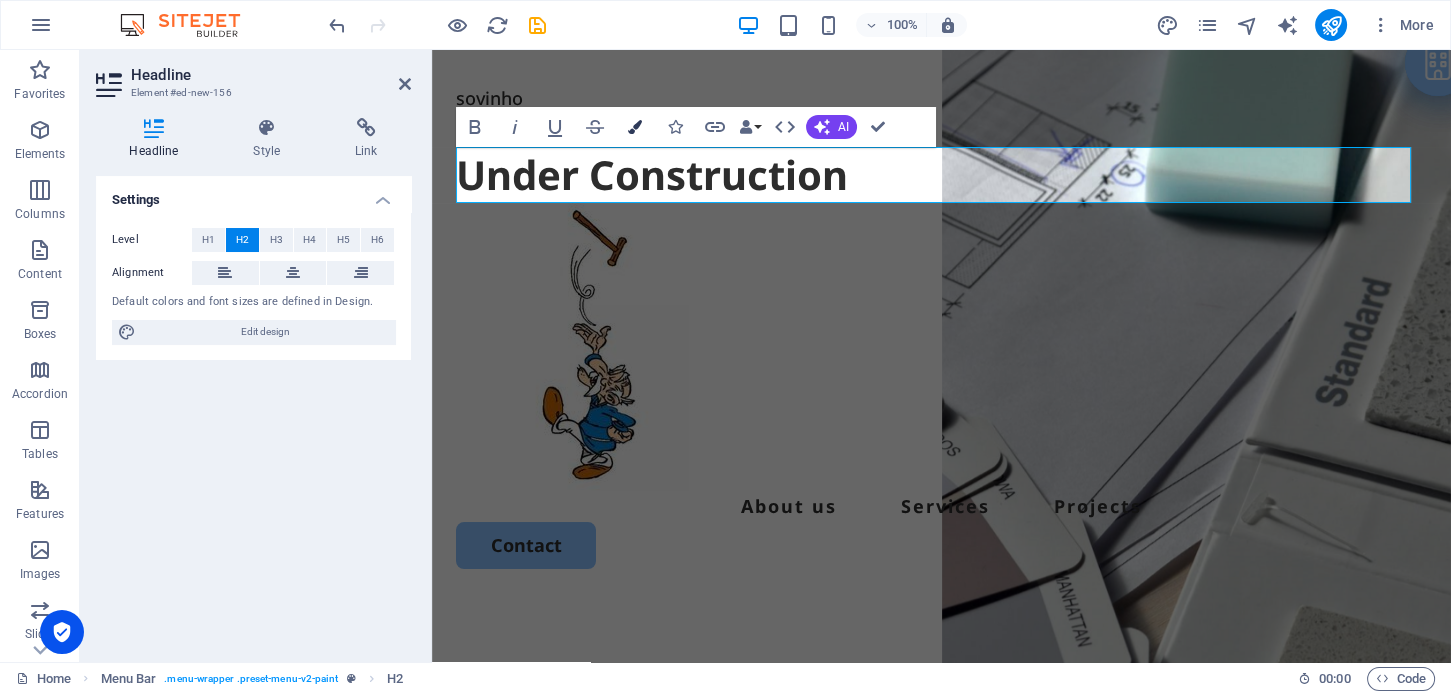 click at bounding box center [635, 127] 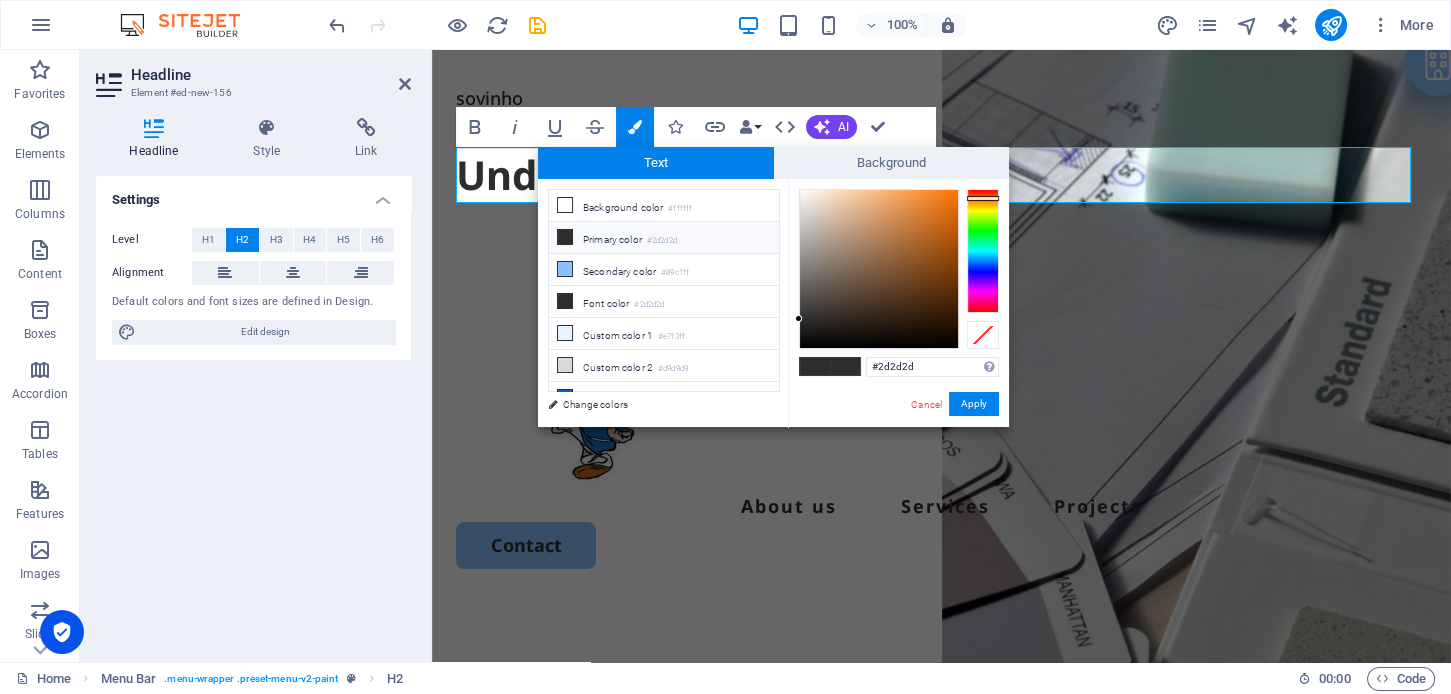 click at bounding box center (983, 251) 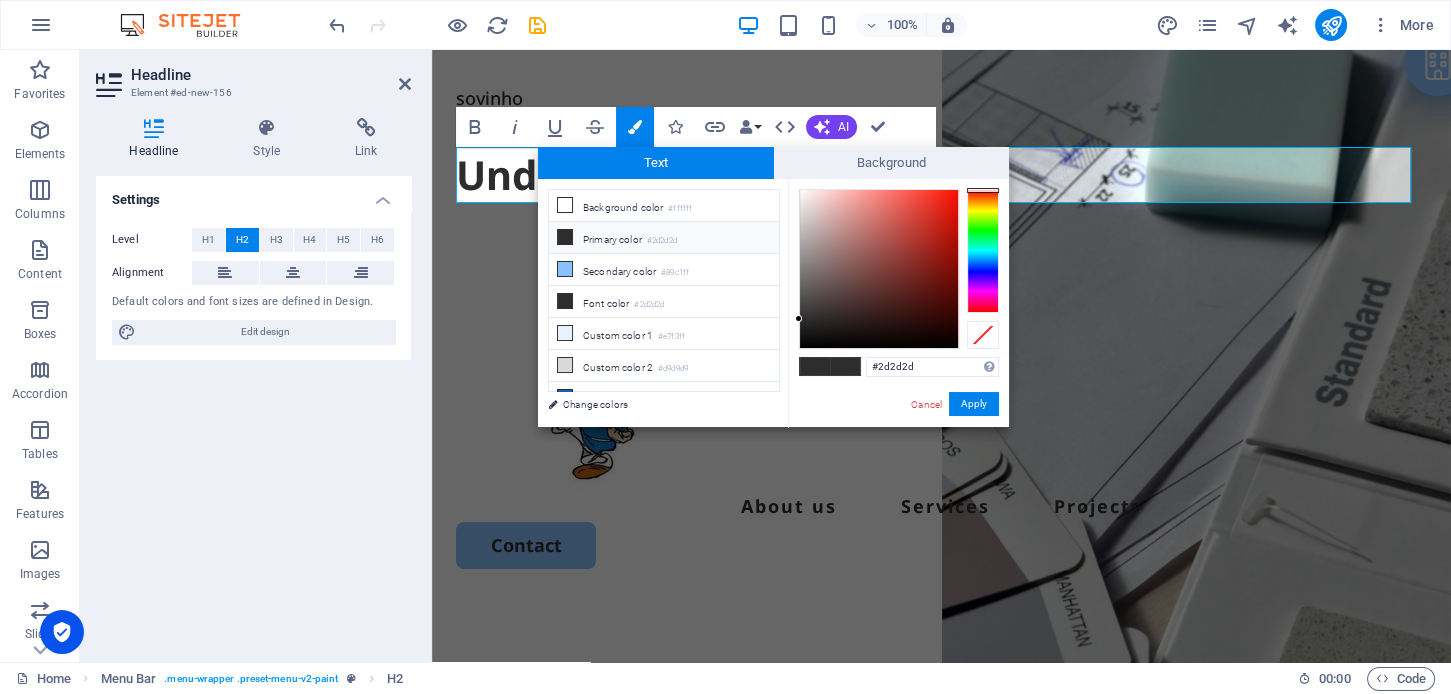 click at bounding box center (983, 190) 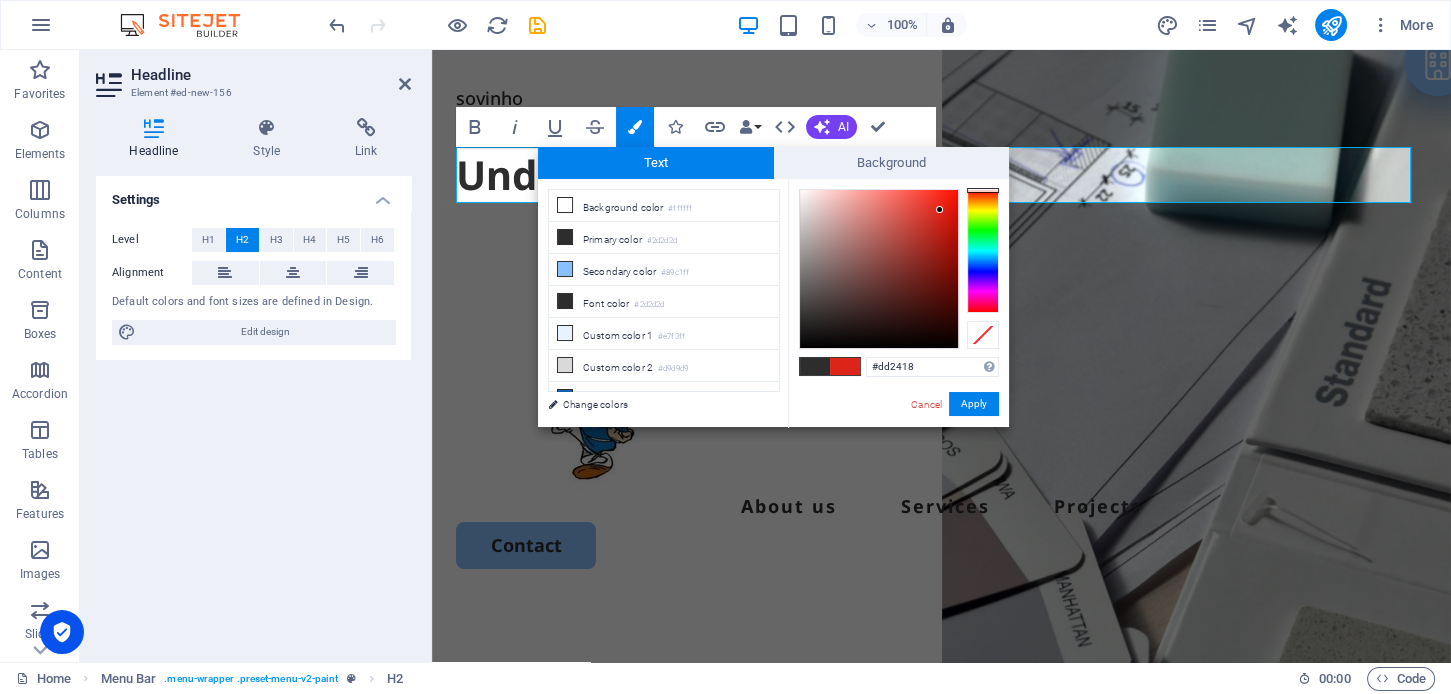 click at bounding box center [879, 269] 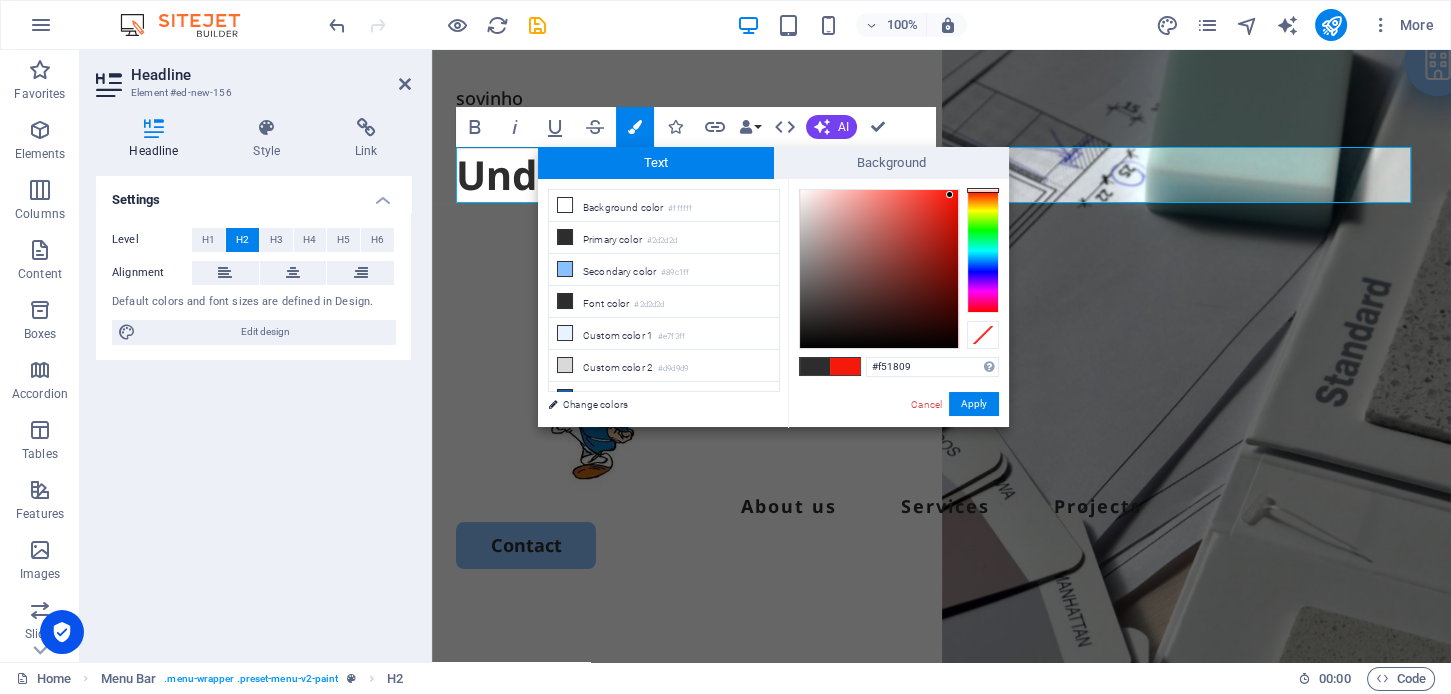 type on "#f51608" 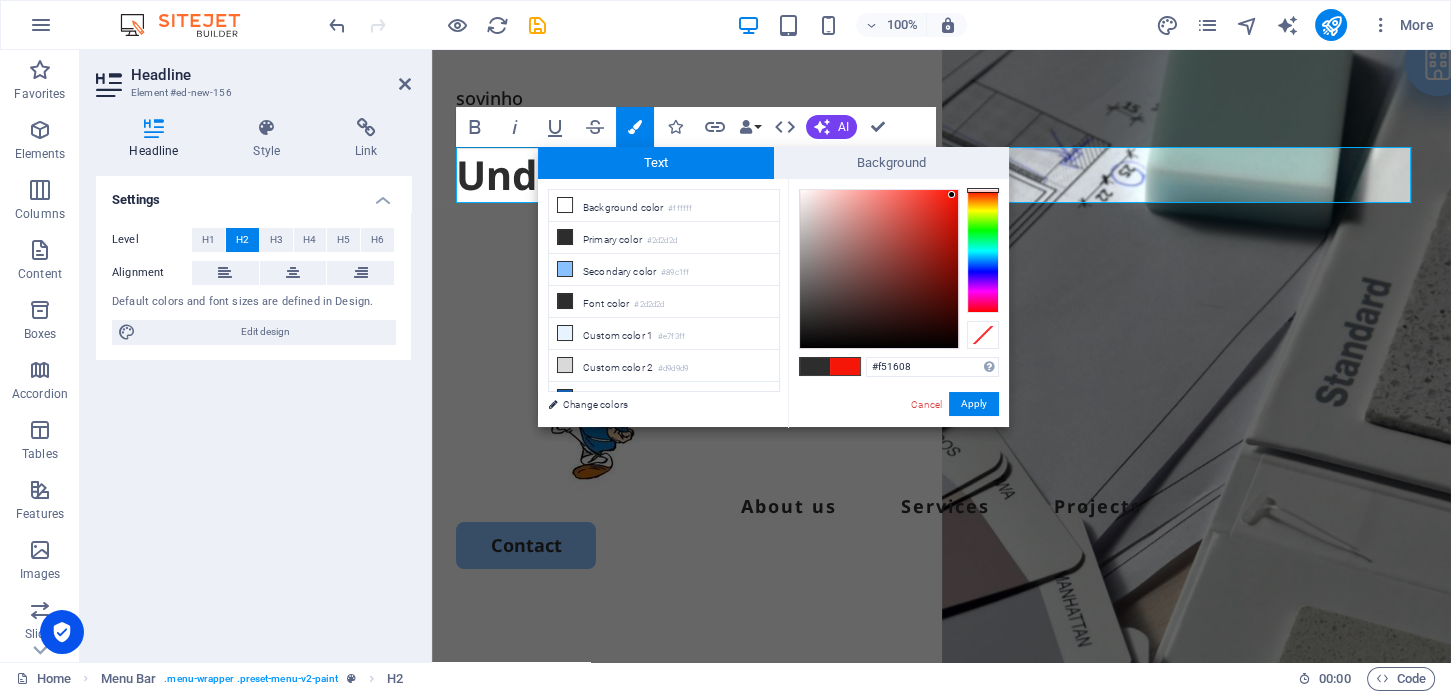 drag, startPoint x: 941, startPoint y: 207, endPoint x: 952, endPoint y: 195, distance: 16.27882 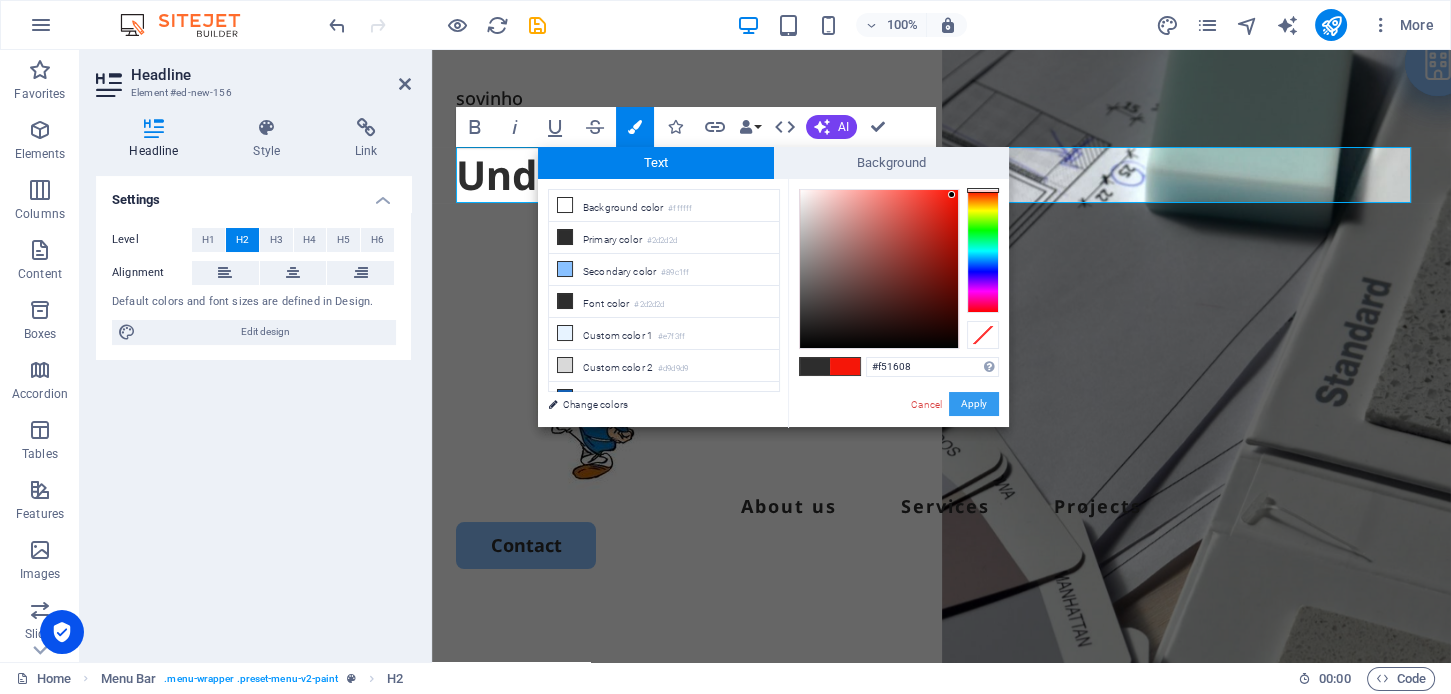 click on "Apply" at bounding box center [974, 404] 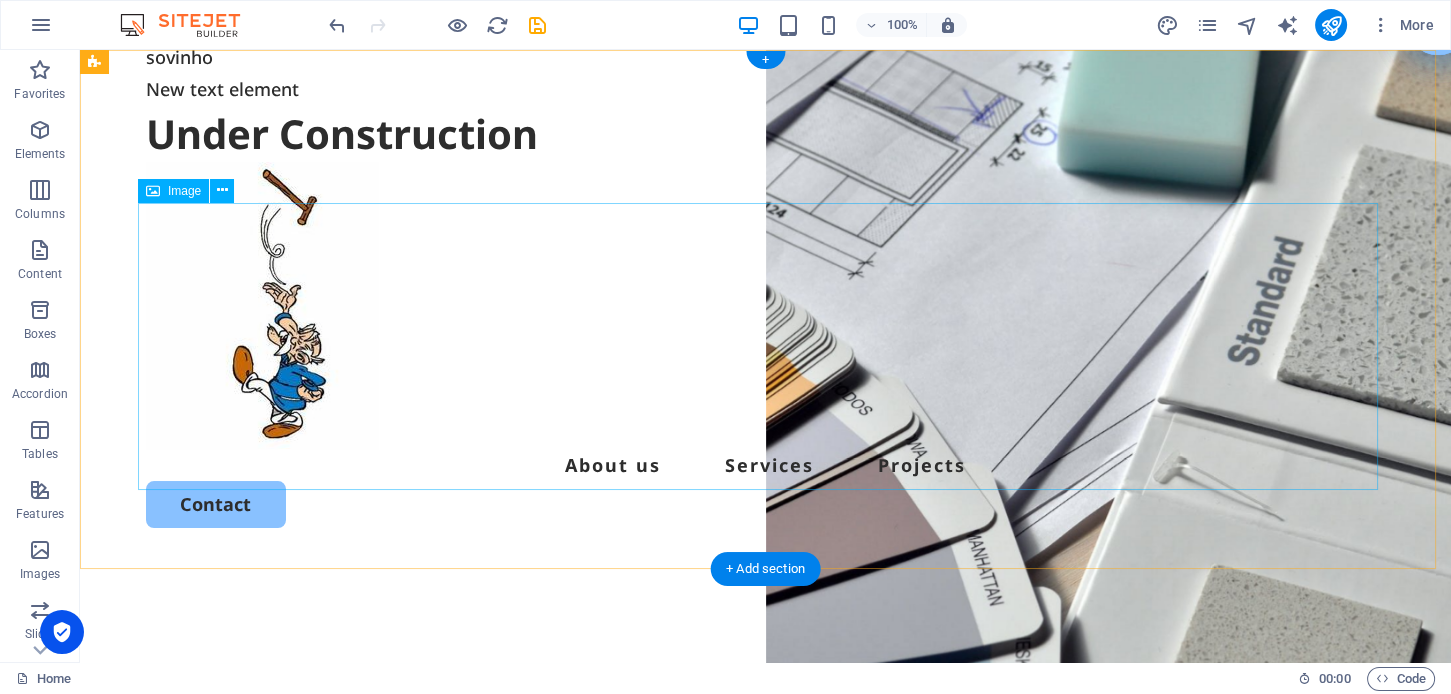 scroll, scrollTop: 0, scrollLeft: 0, axis: both 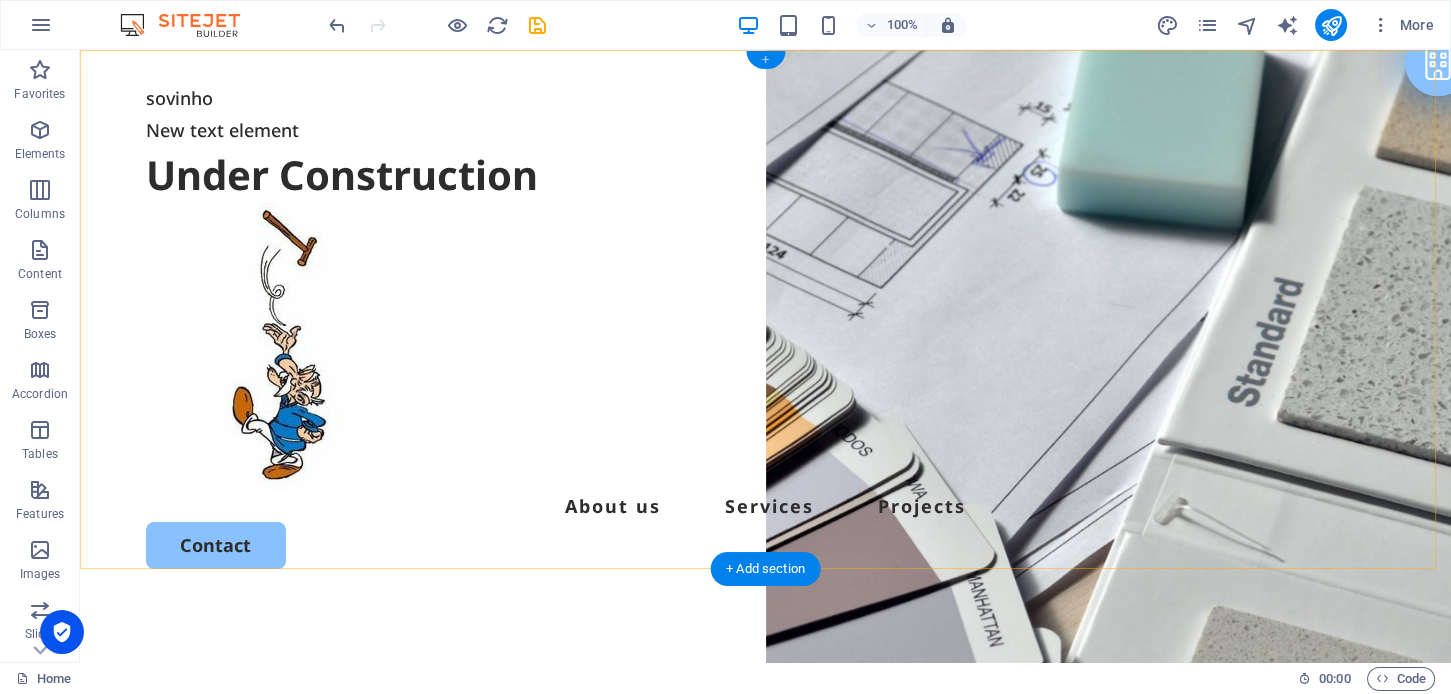 click on "+" at bounding box center [765, 60] 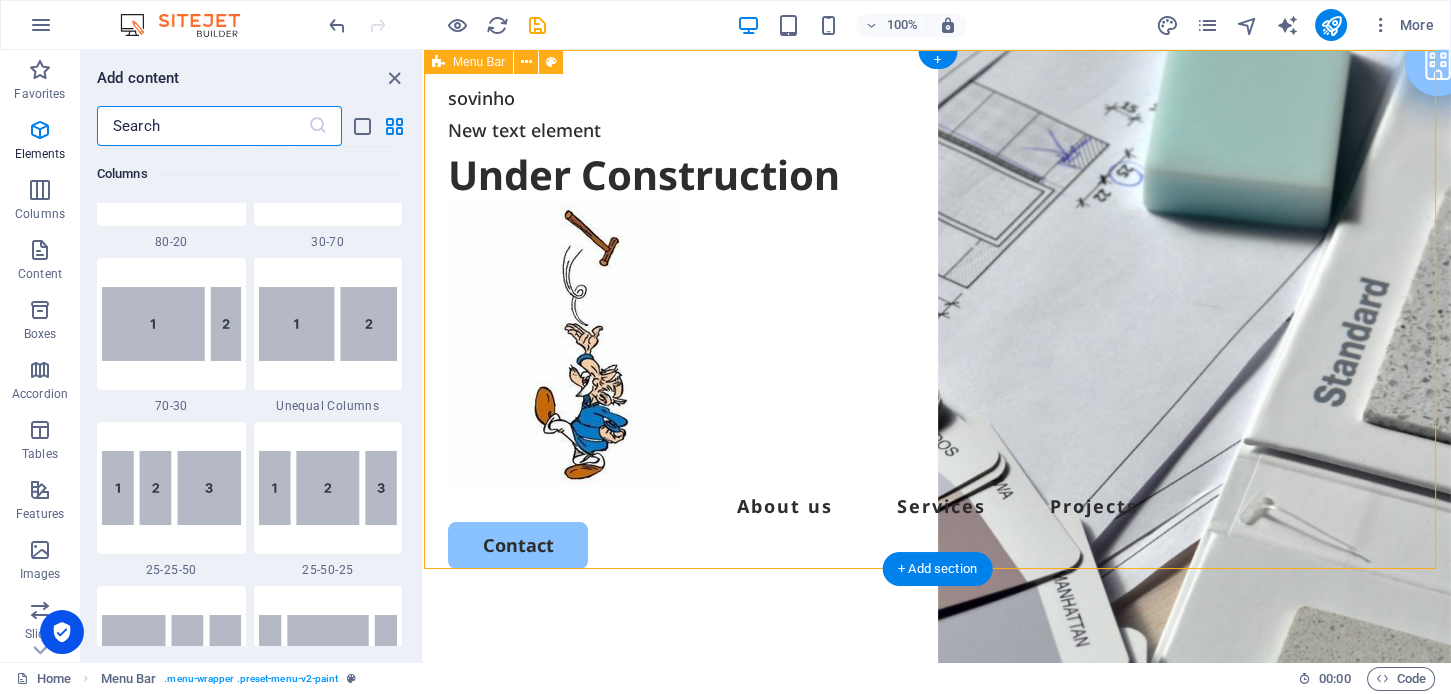 scroll, scrollTop: 3498, scrollLeft: 0, axis: vertical 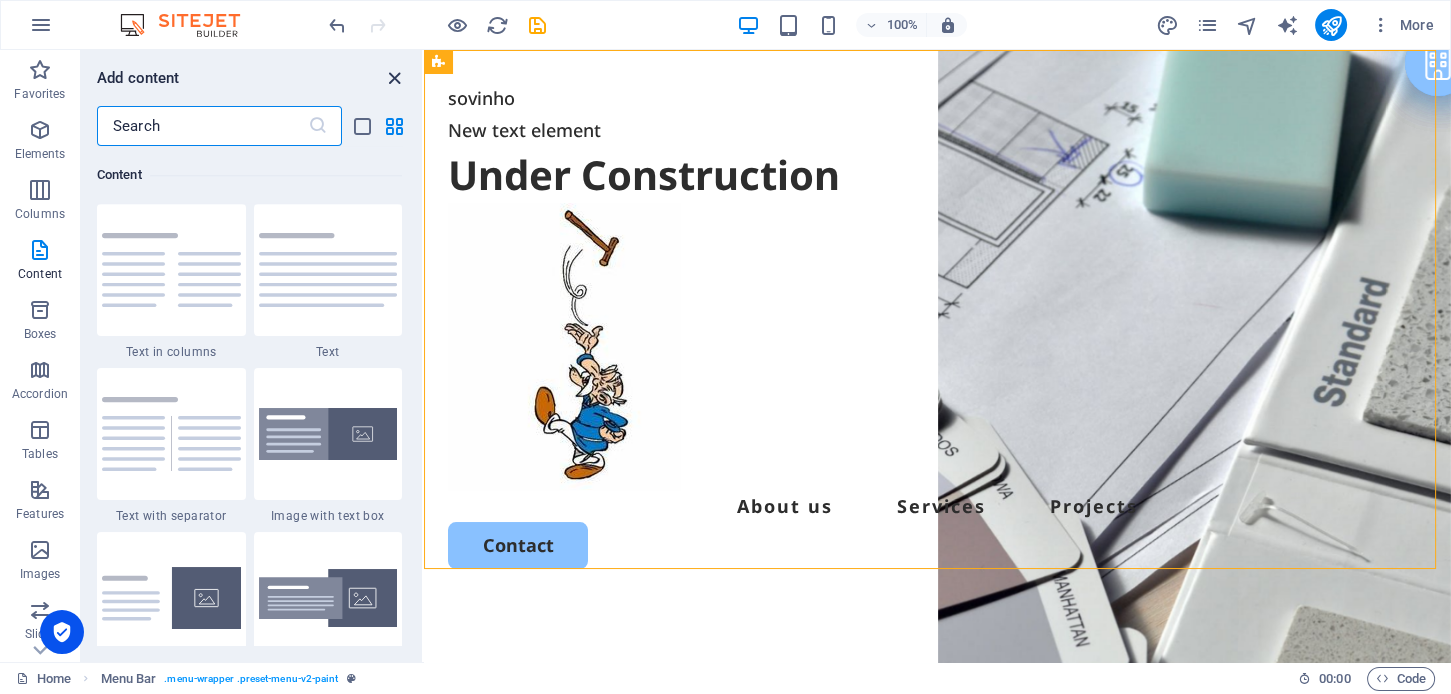 click at bounding box center [394, 78] 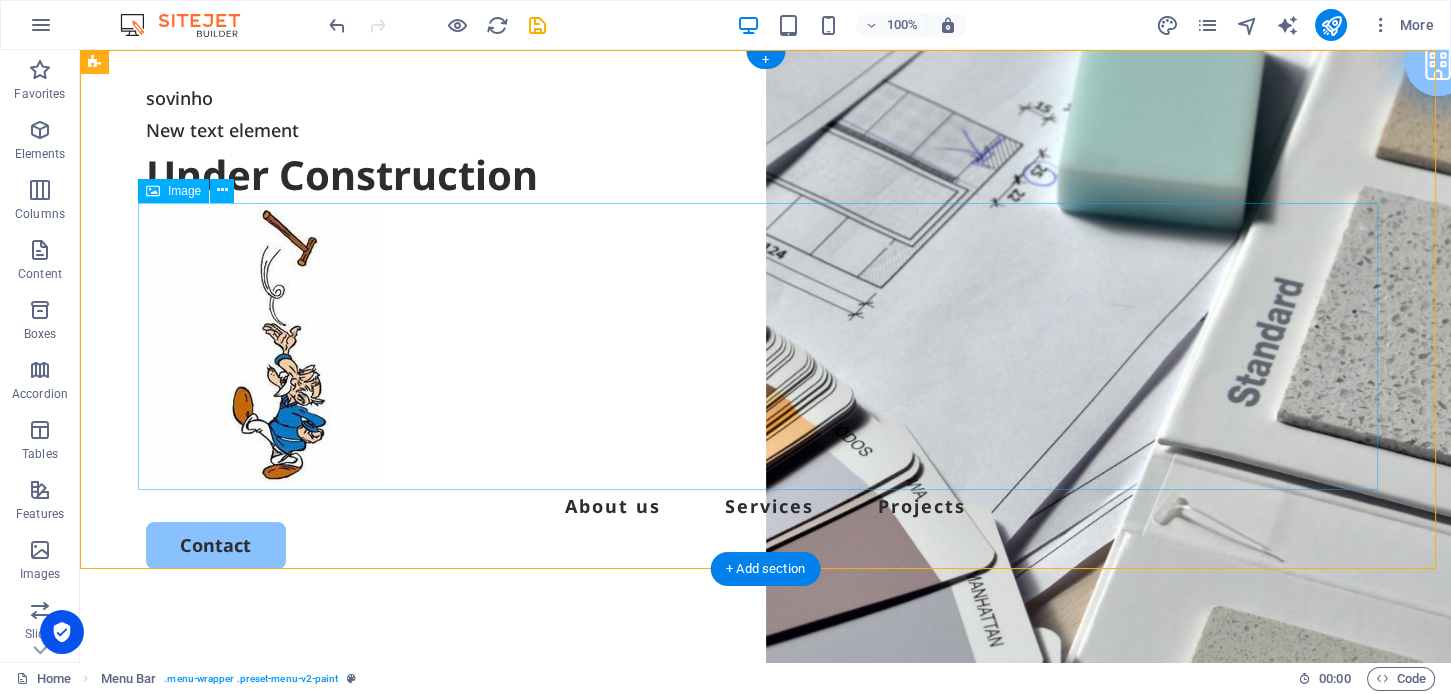 click at bounding box center [766, 346] 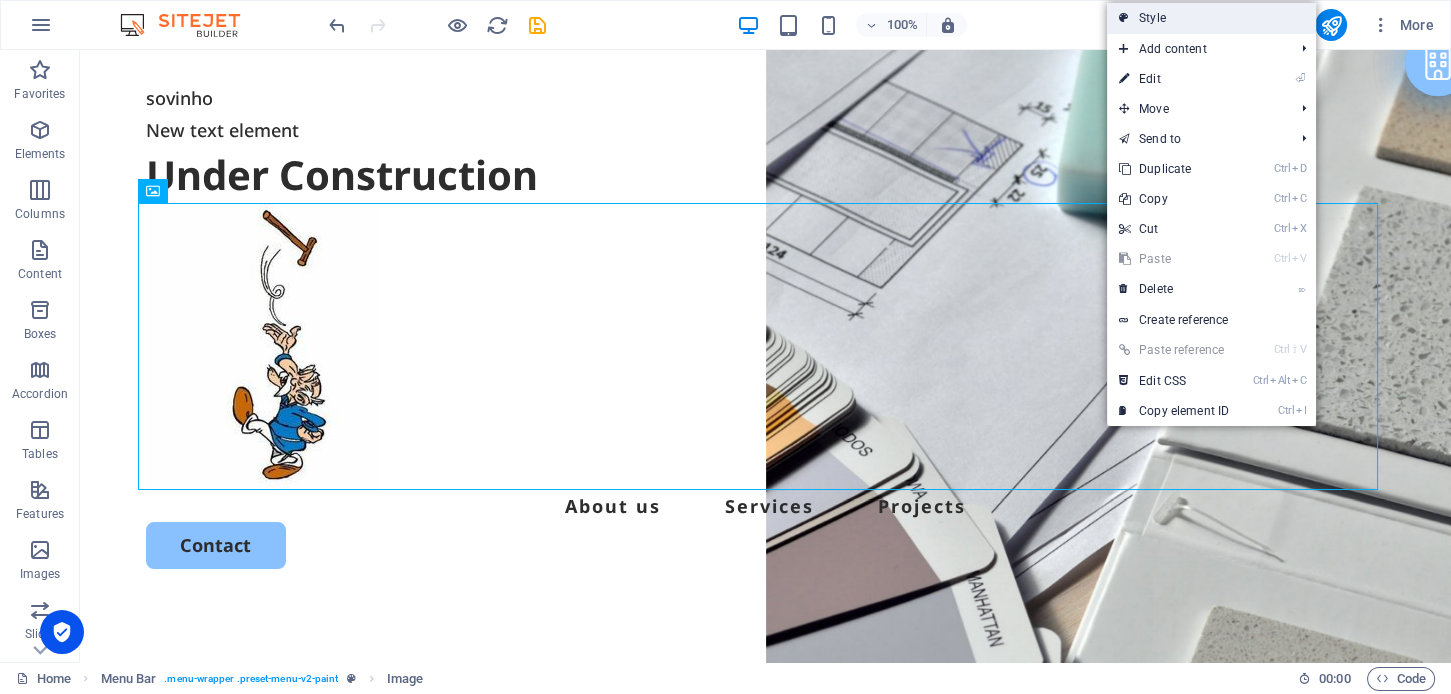 click on "Style" at bounding box center [1211, 18] 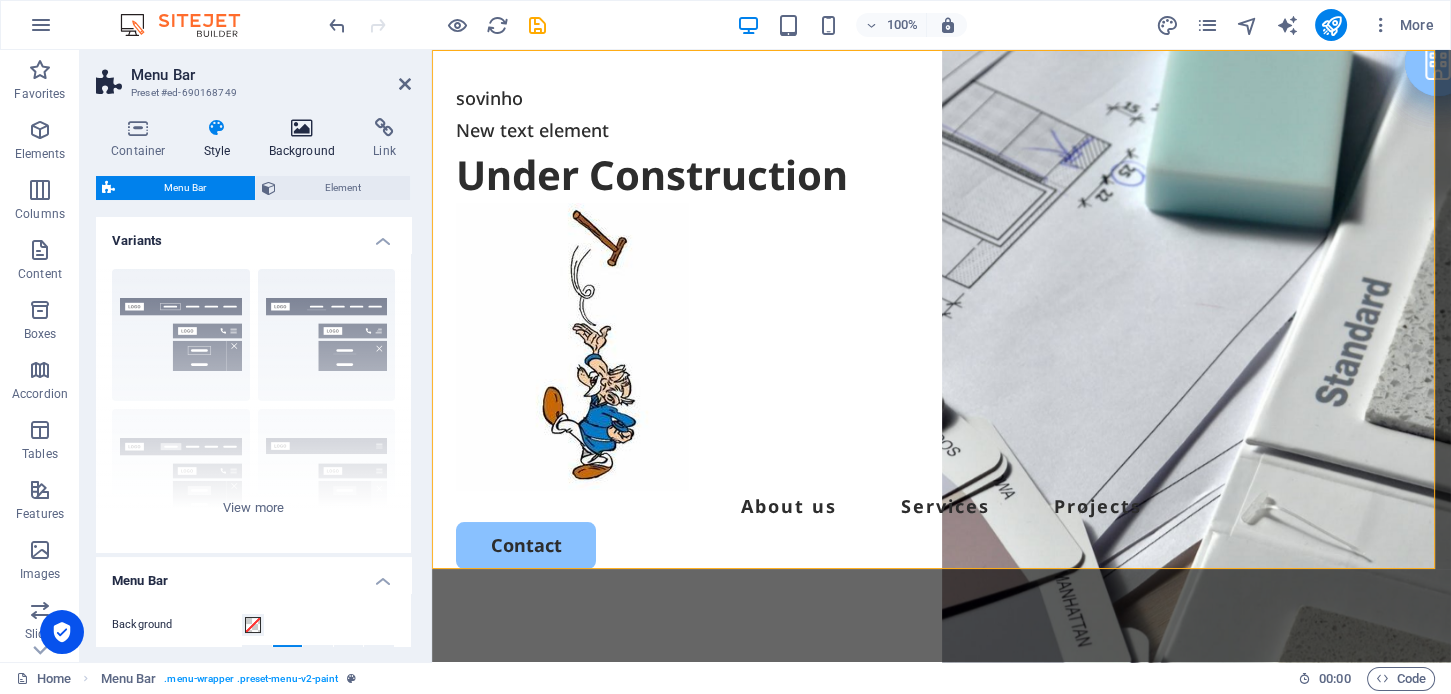 click on "Background" at bounding box center (306, 139) 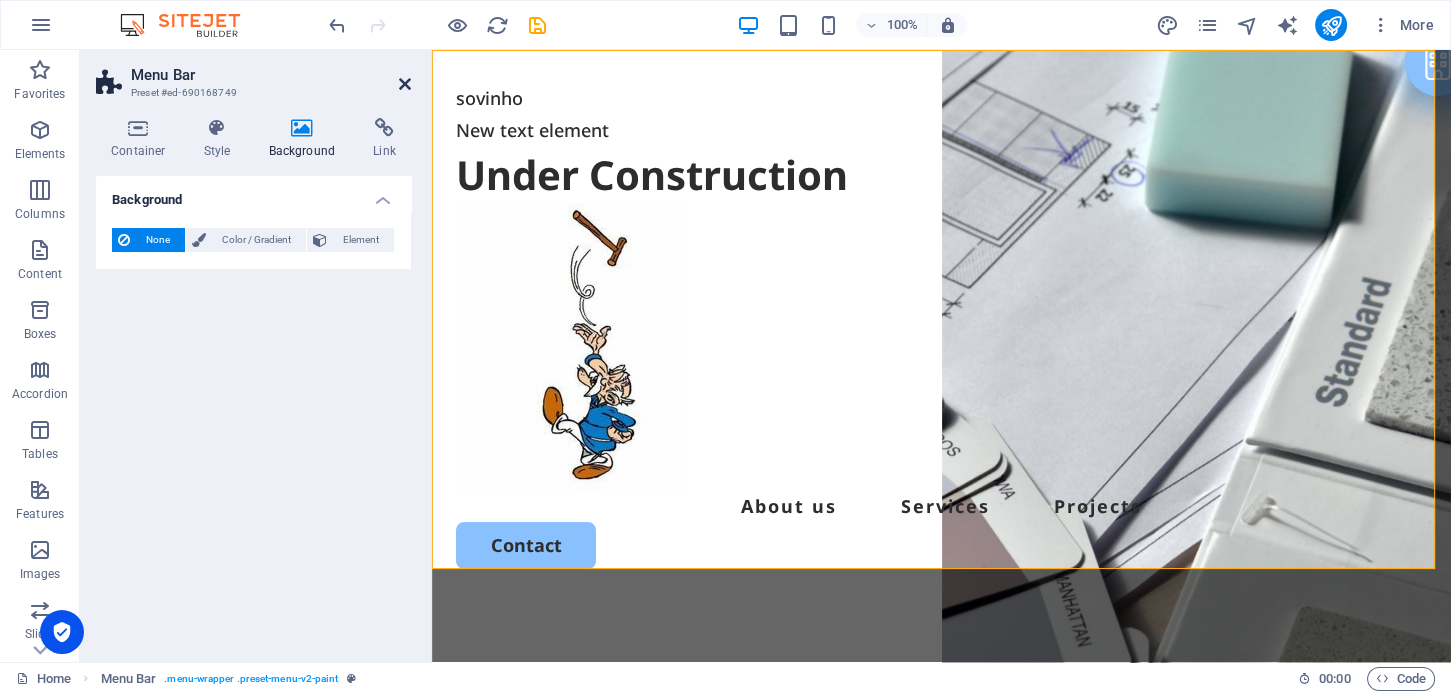 click at bounding box center (405, 84) 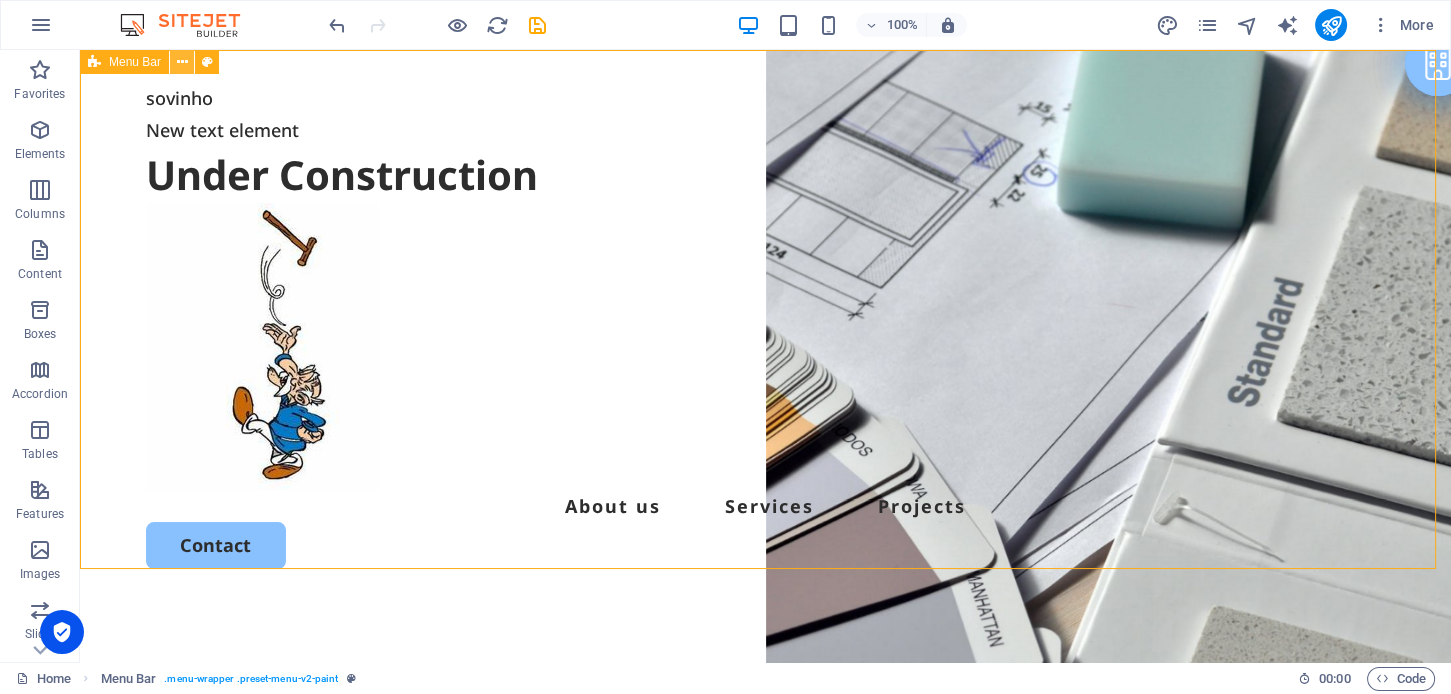 click at bounding box center [182, 62] 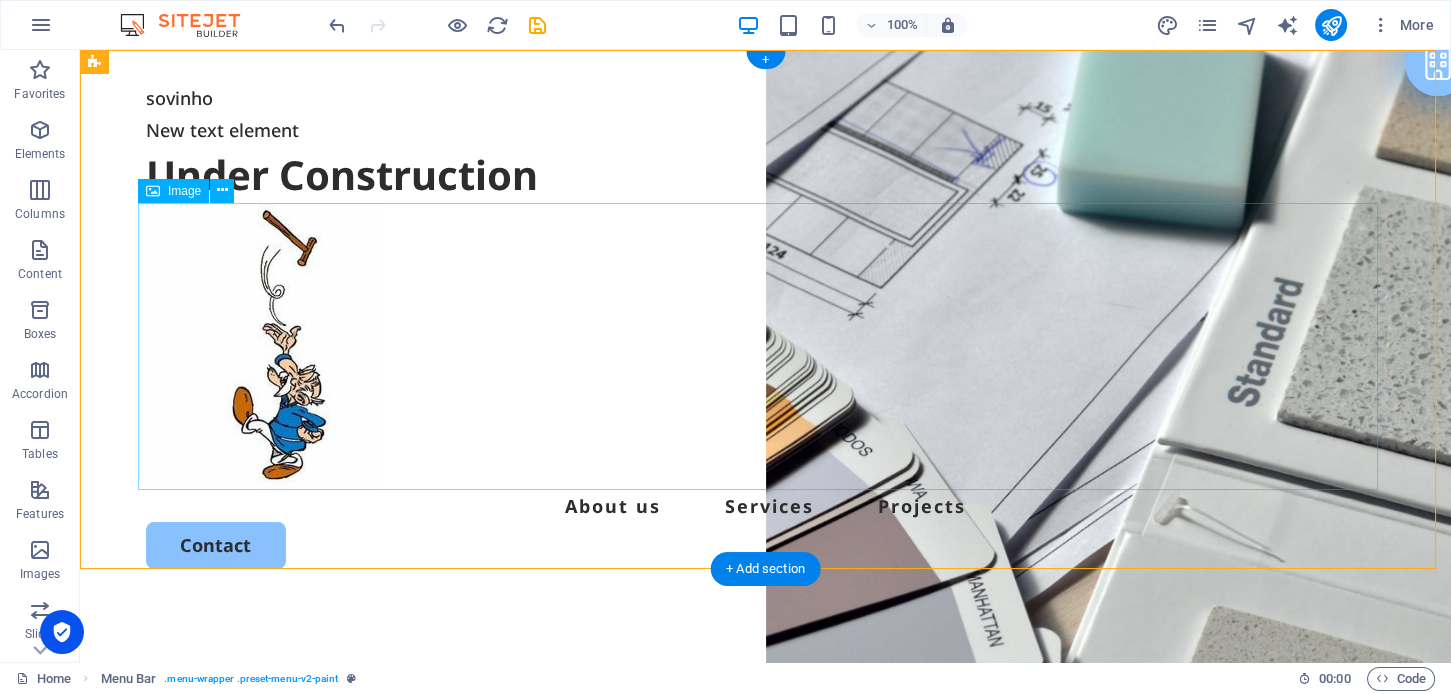 click at bounding box center [766, 346] 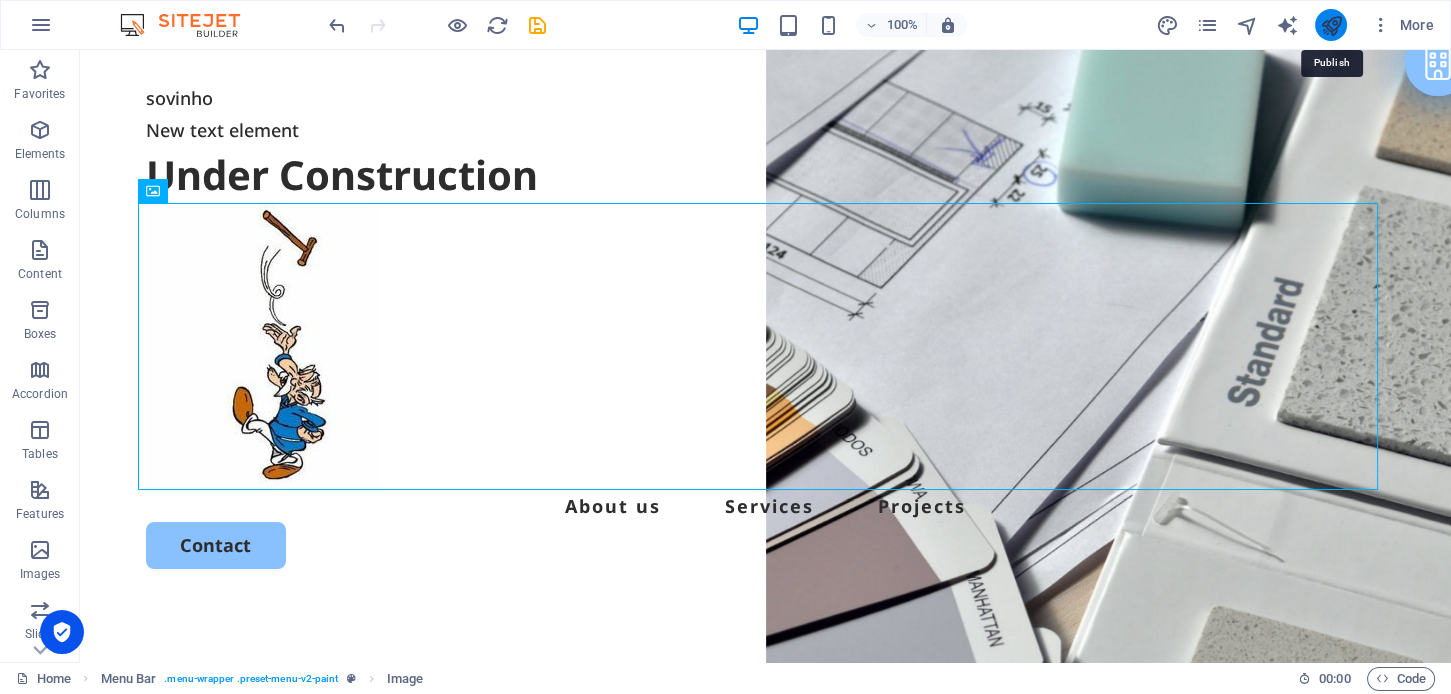 click at bounding box center (1330, 25) 